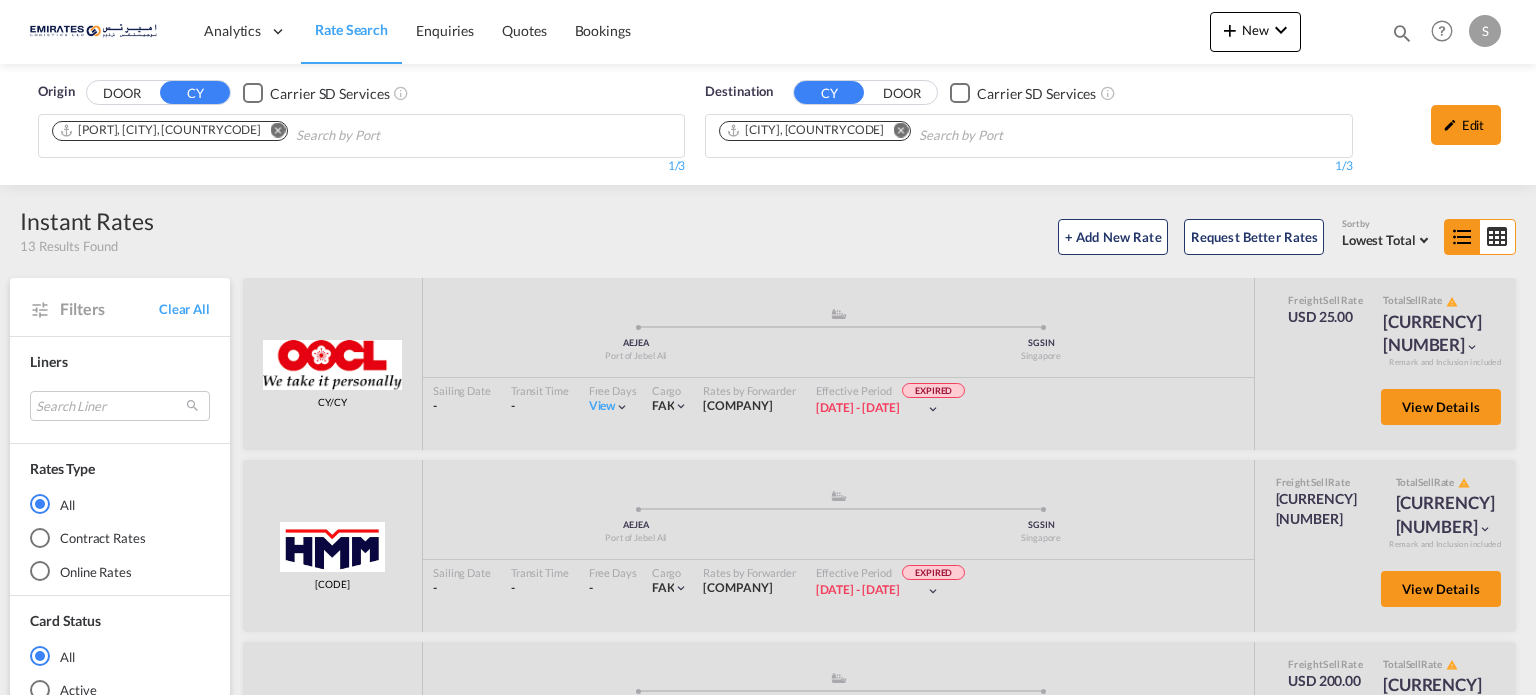 scroll, scrollTop: 0, scrollLeft: 0, axis: both 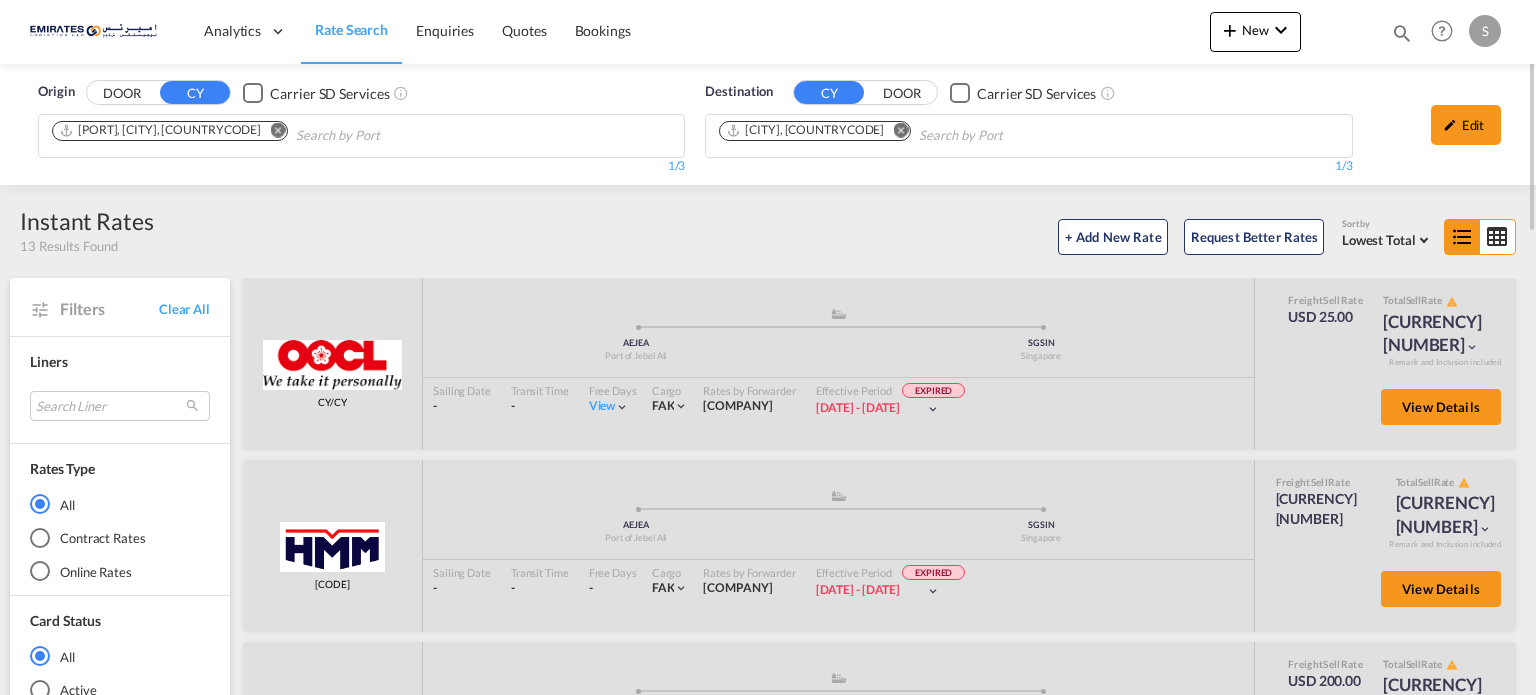 click at bounding box center [900, 130] 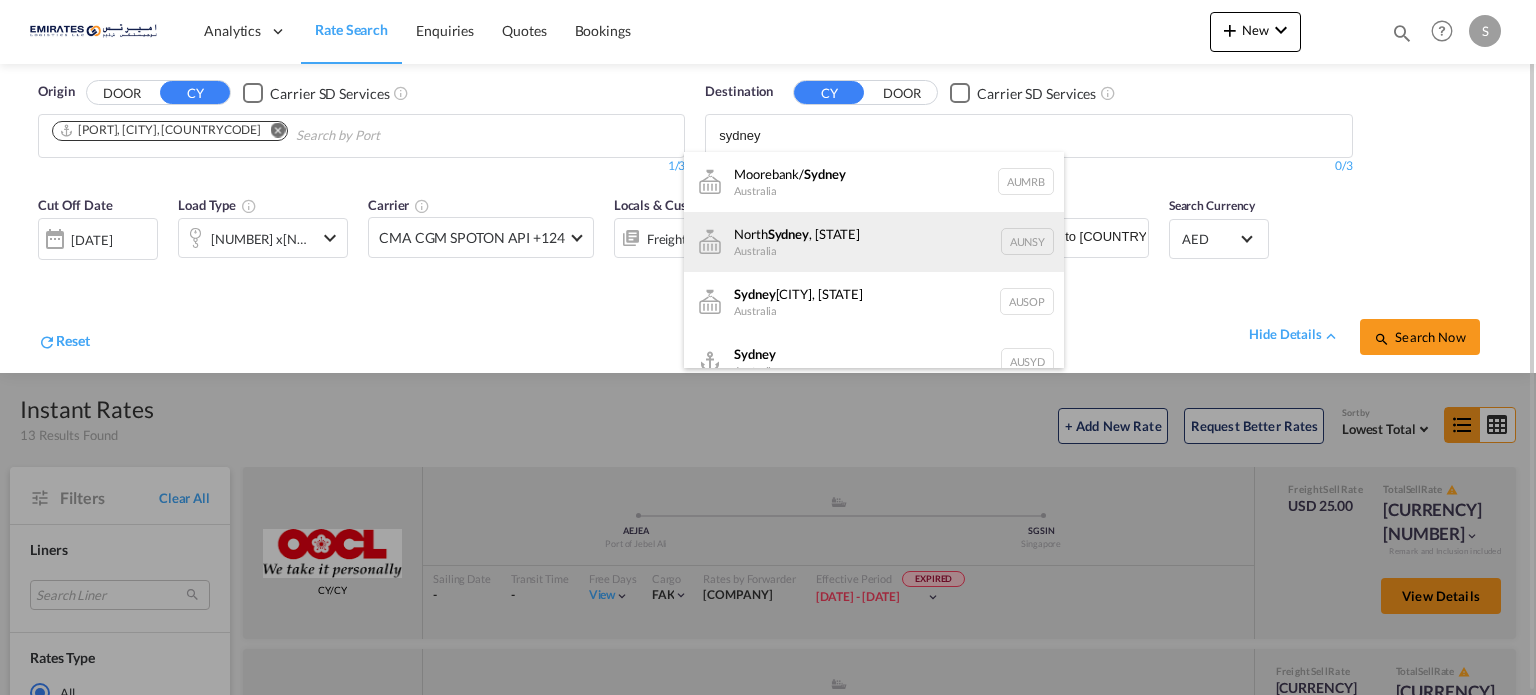 scroll, scrollTop: 24, scrollLeft: 0, axis: vertical 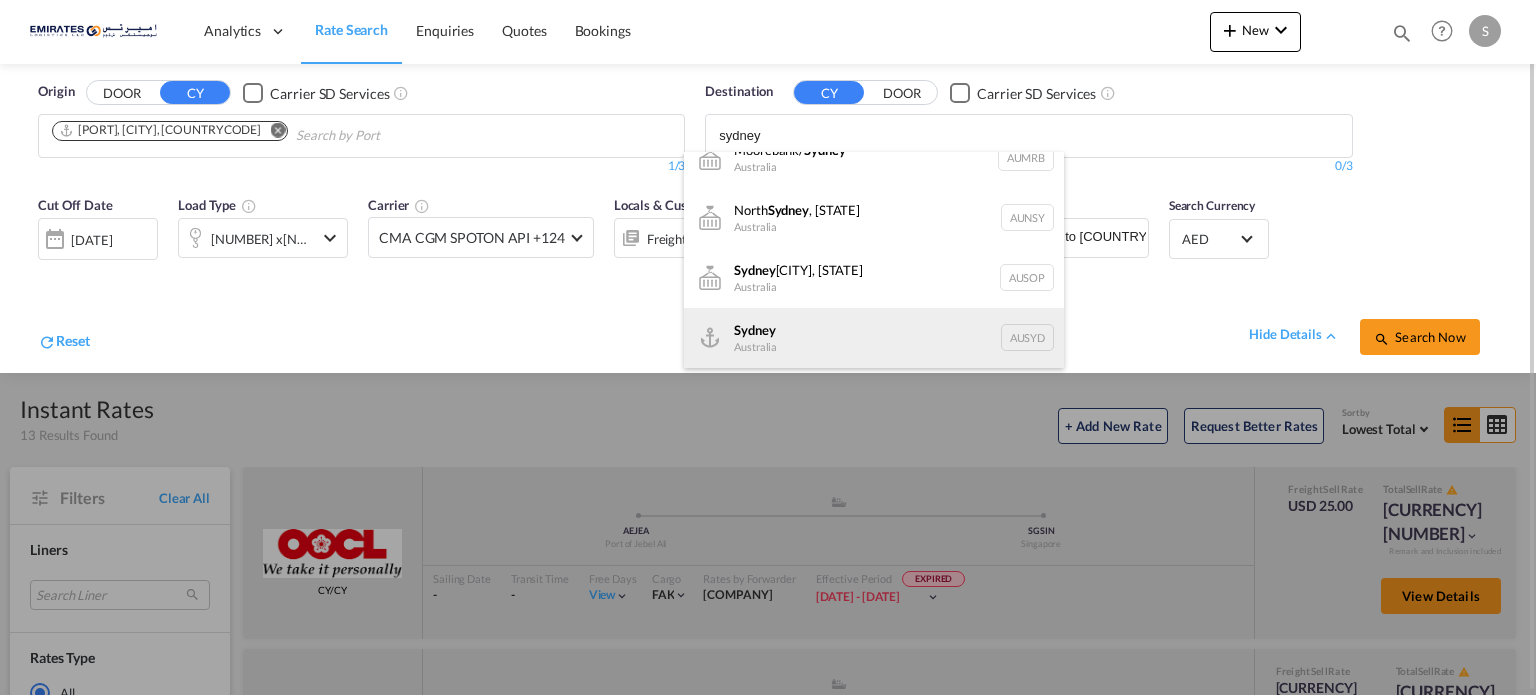 type on "sydney" 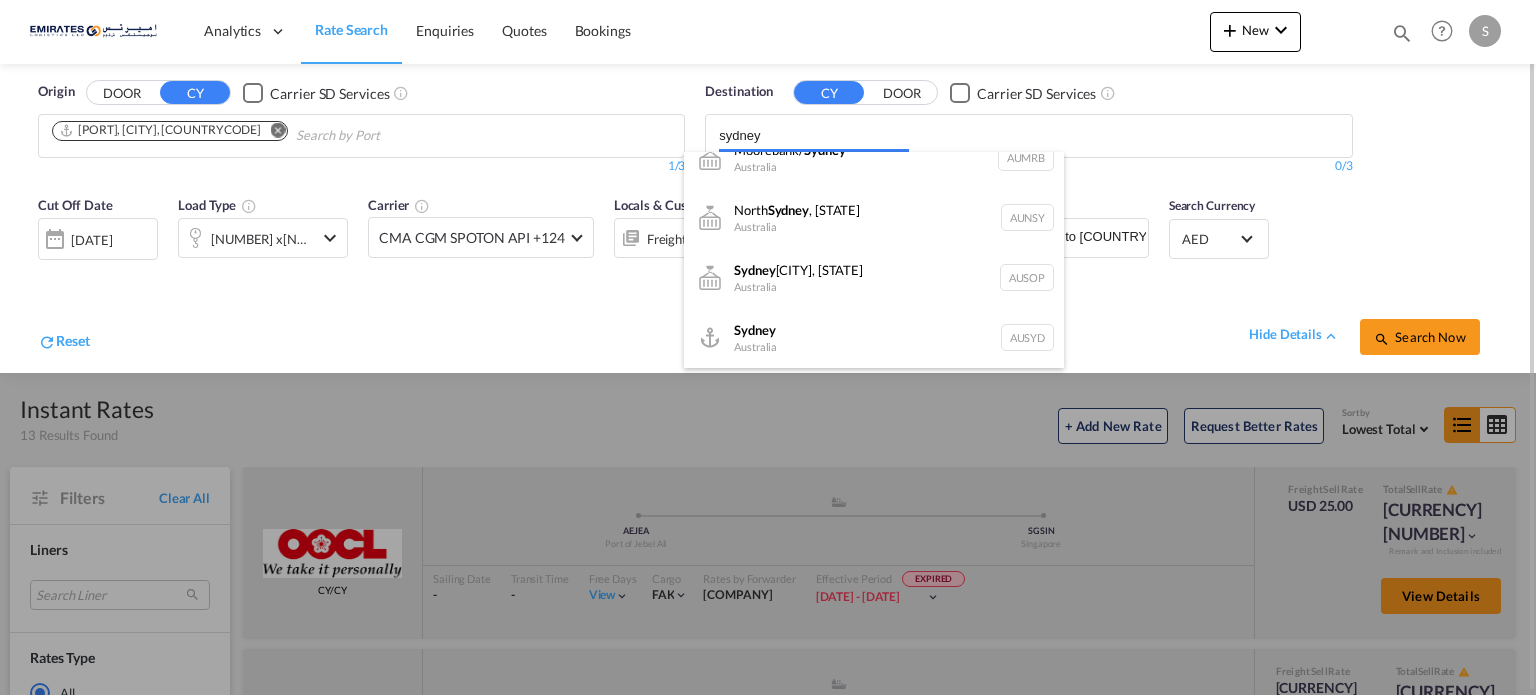 type 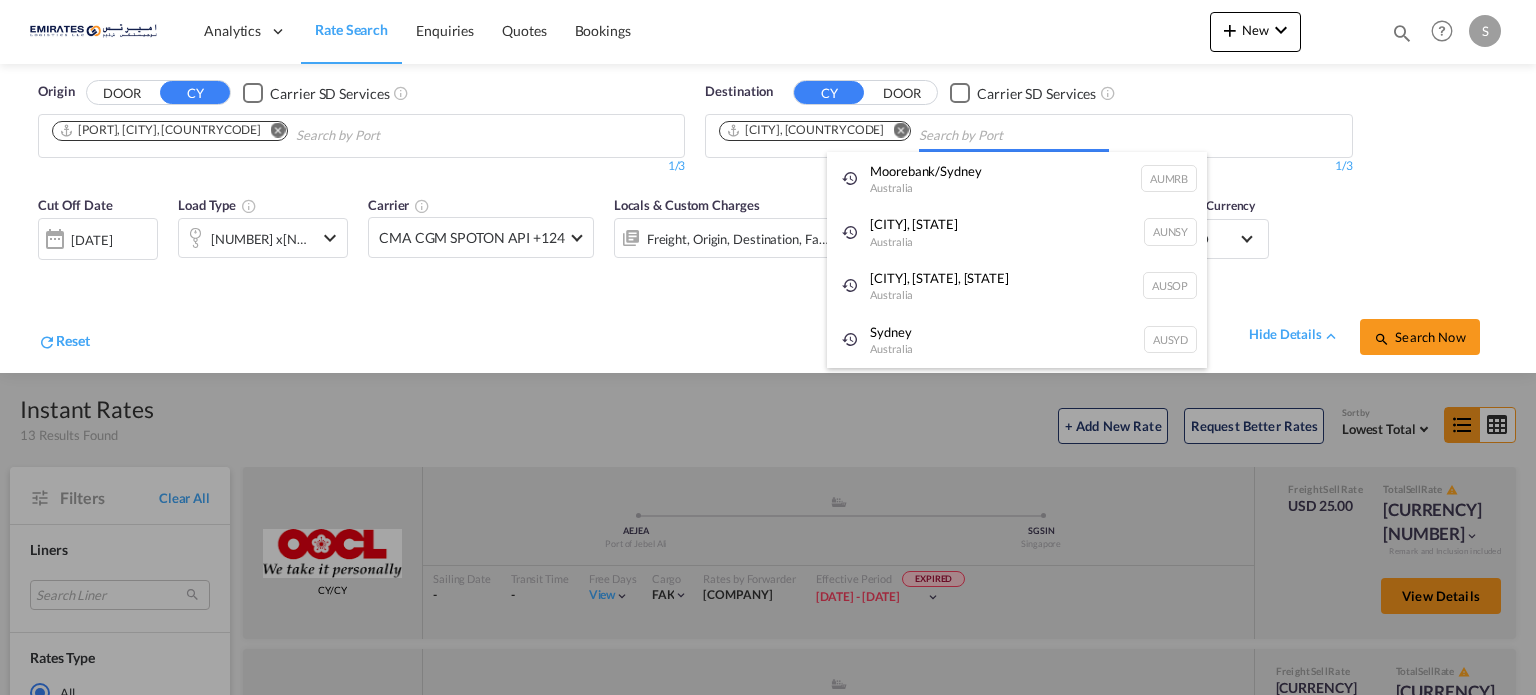 scroll, scrollTop: 0, scrollLeft: 0, axis: both 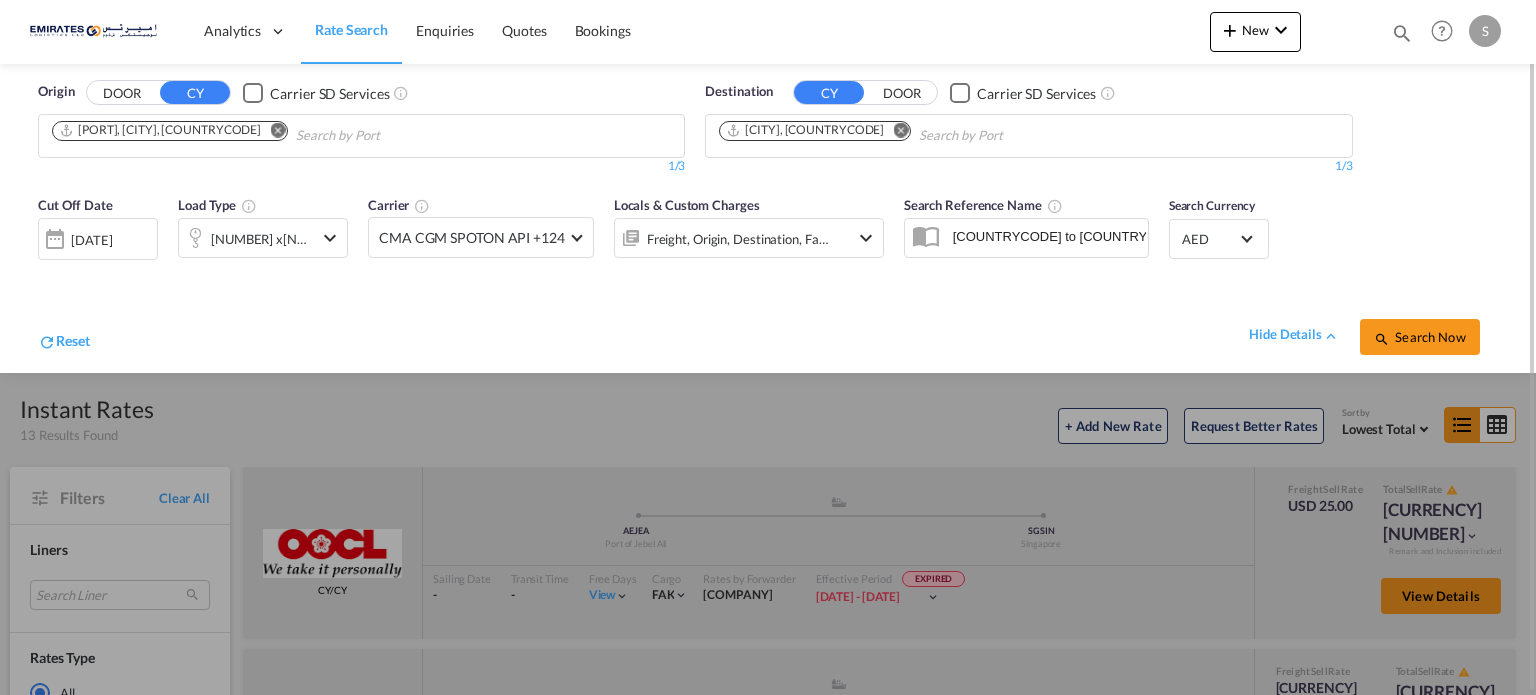 click on "[DATE]" at bounding box center (91, 240) 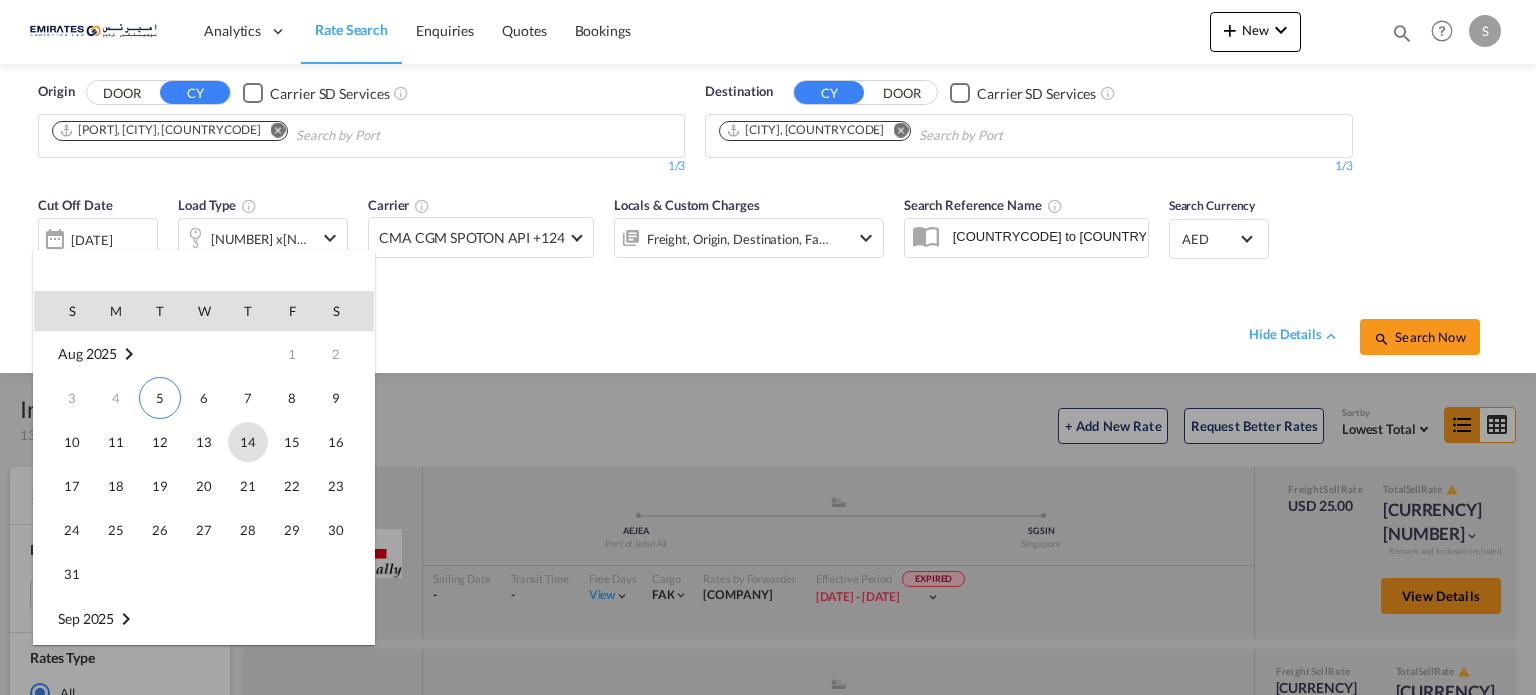 click on "14" at bounding box center [248, 442] 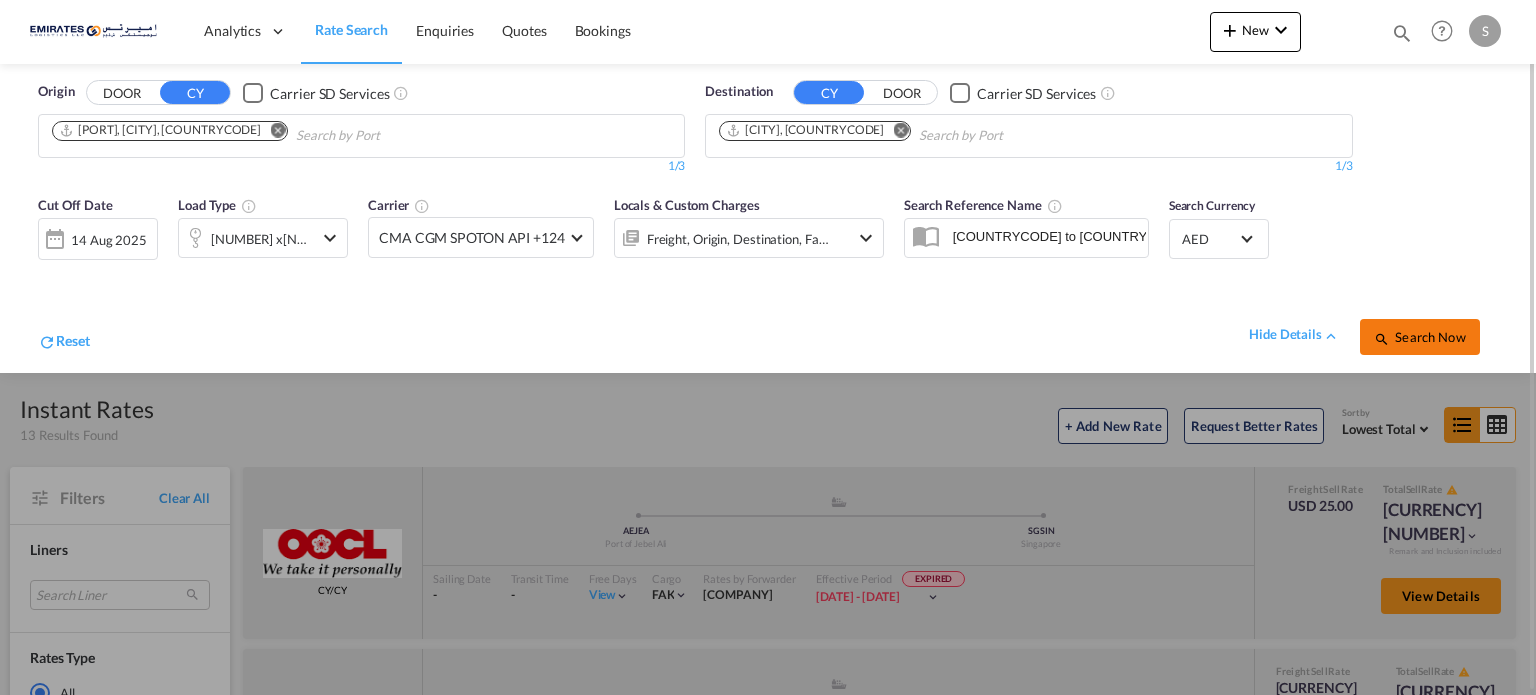 click on "Search Now" at bounding box center (1419, 337) 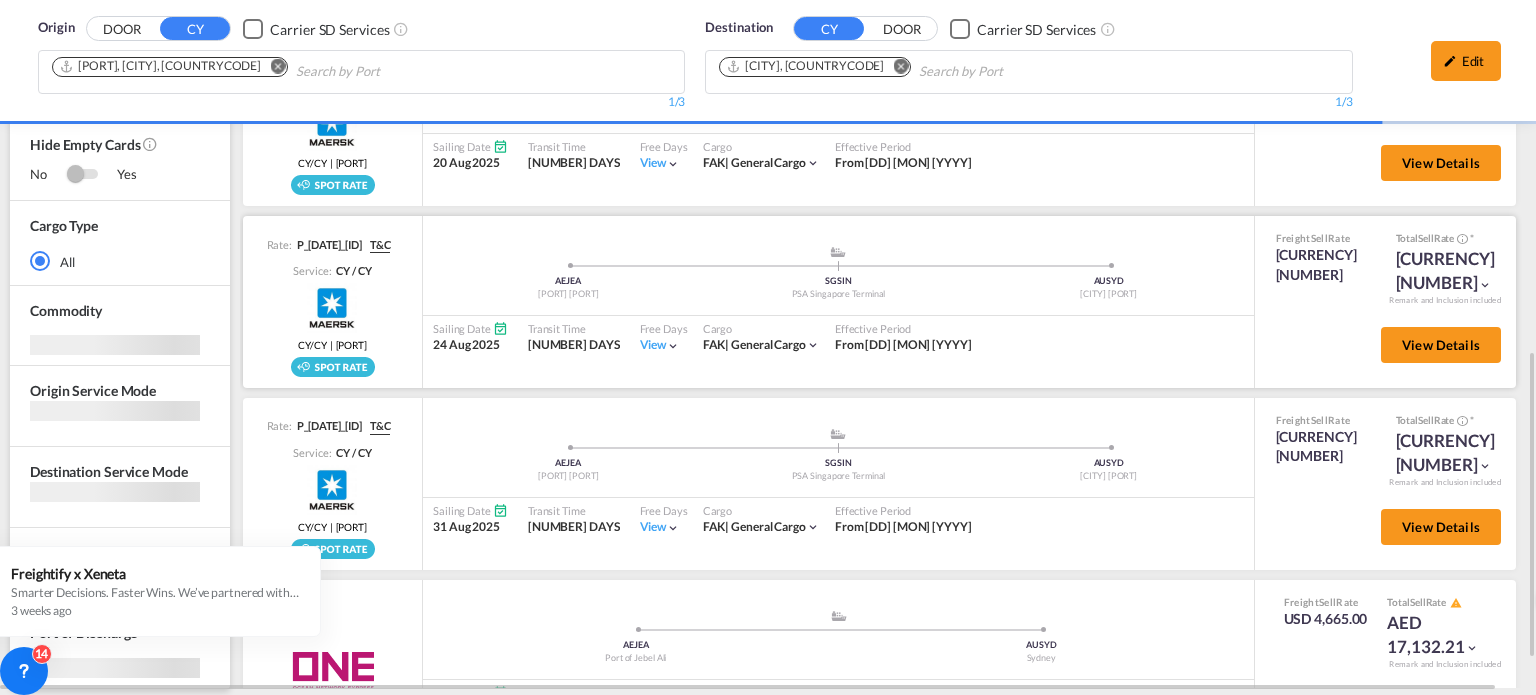 scroll, scrollTop: 880, scrollLeft: 0, axis: vertical 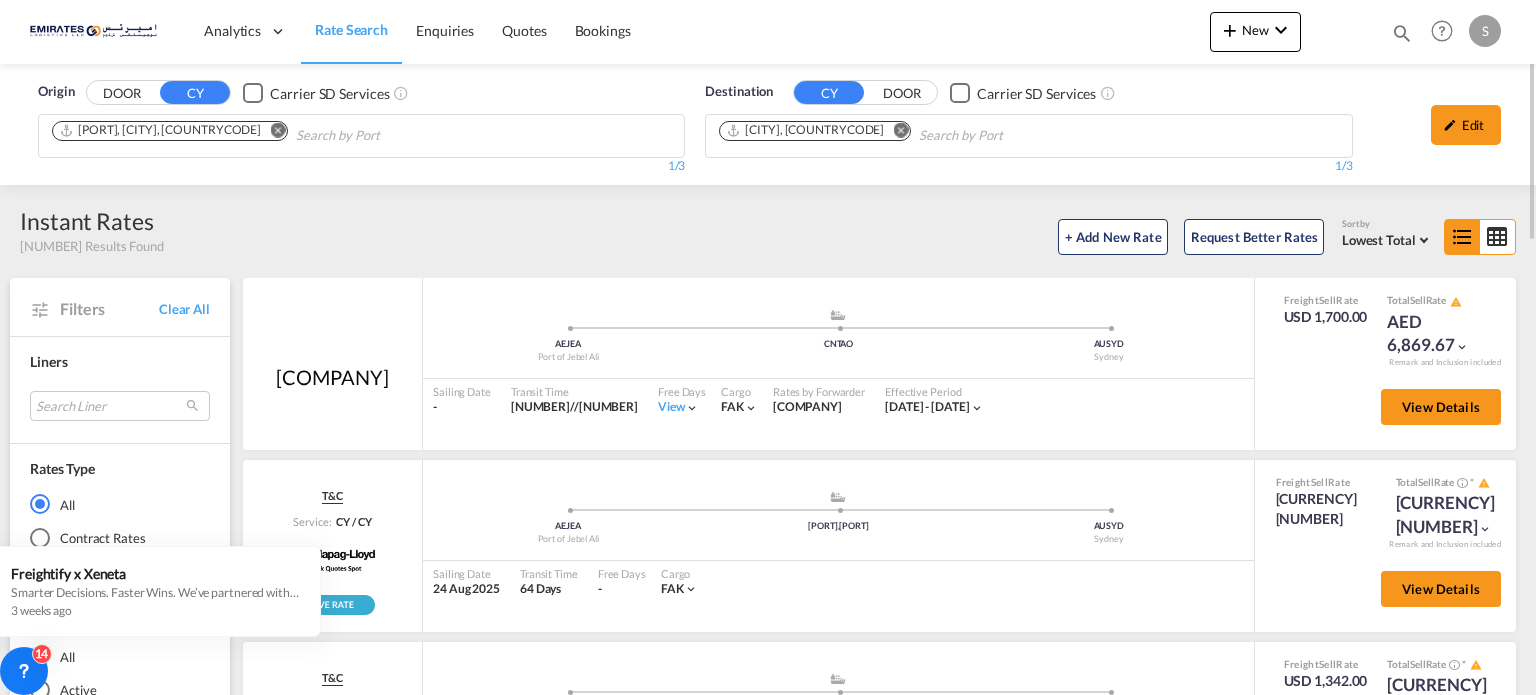 click at bounding box center (900, 130) 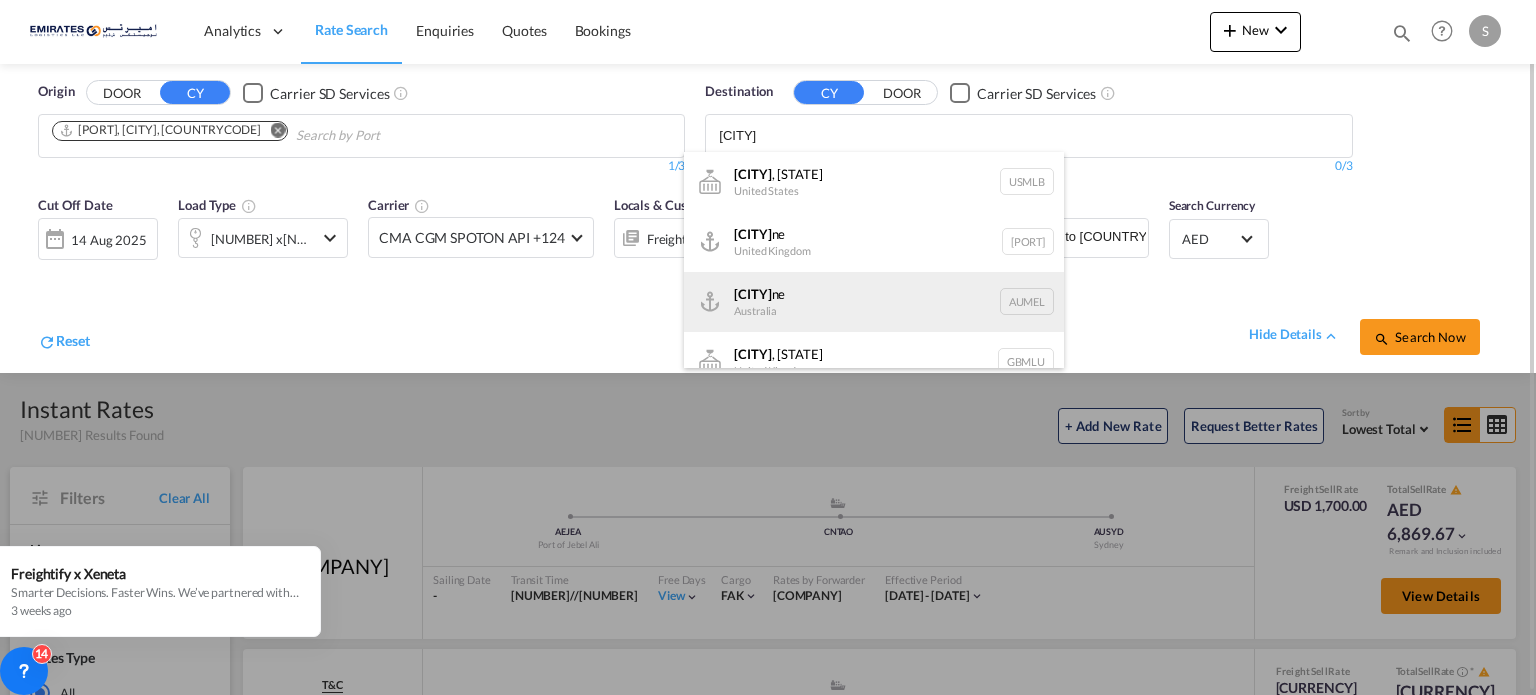 type on "[CITY]" 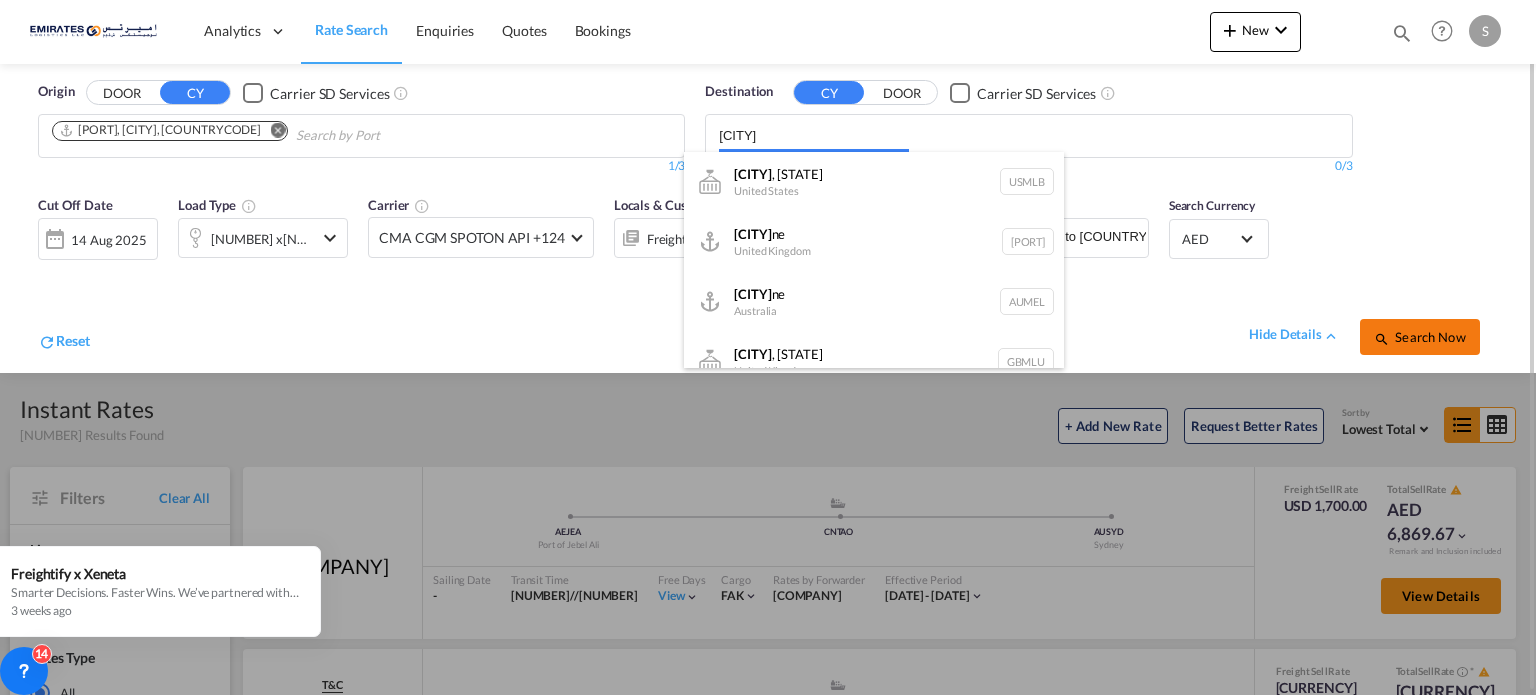 type 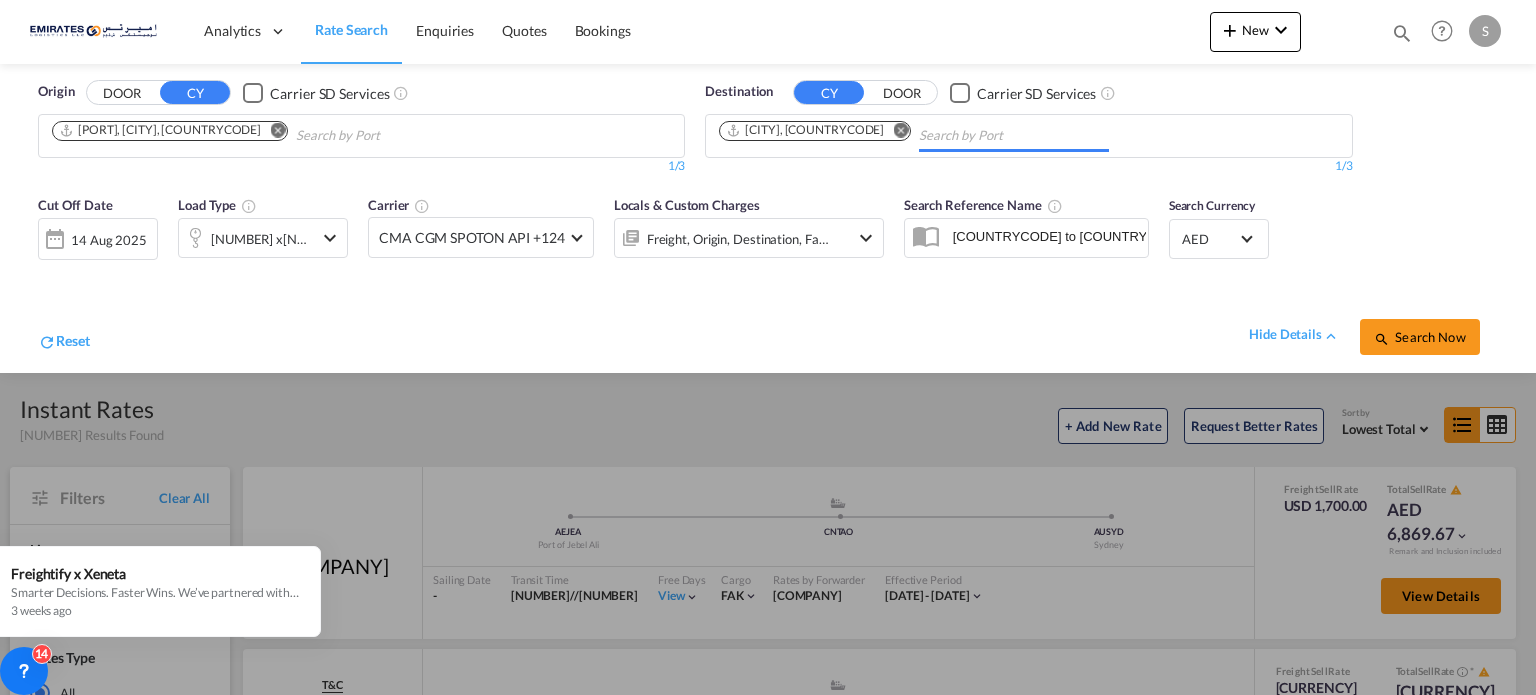 click on "Search Now" at bounding box center [1419, 337] 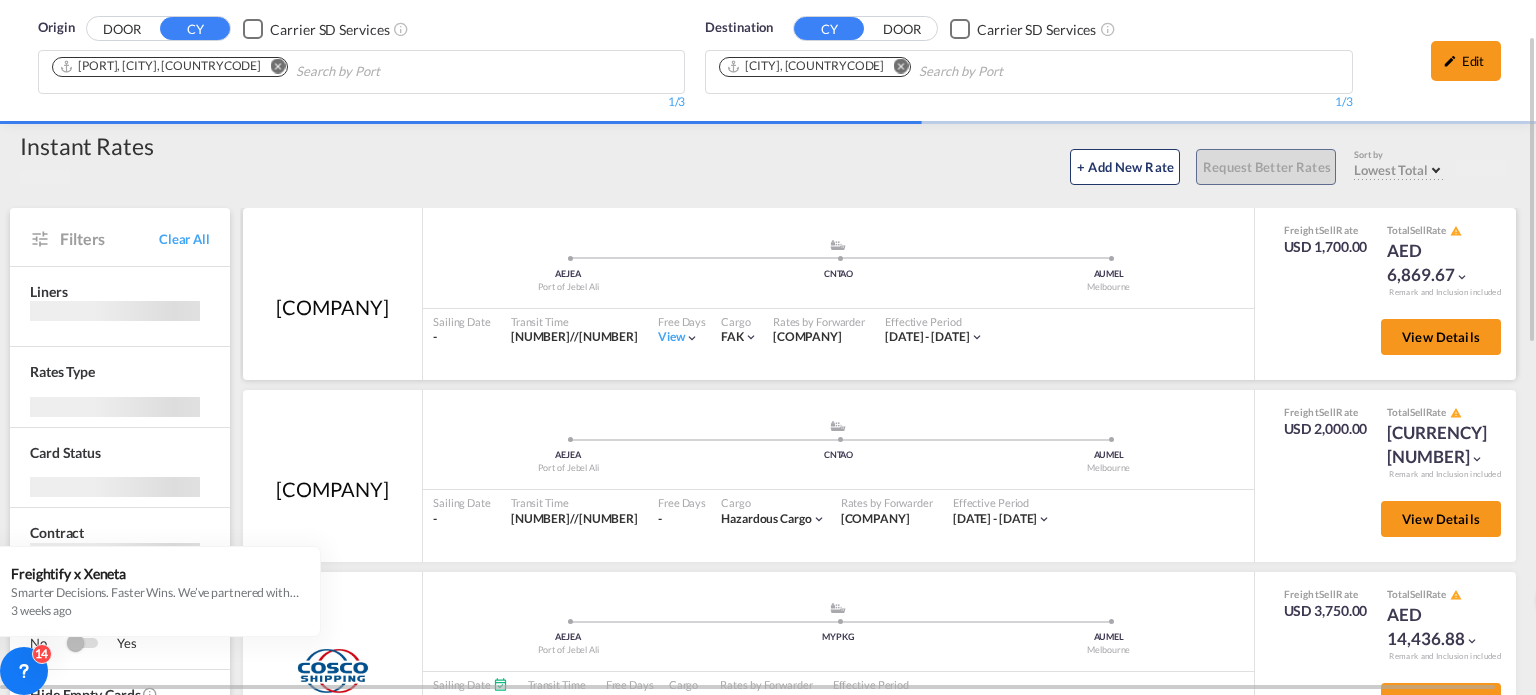 scroll, scrollTop: 0, scrollLeft: 0, axis: both 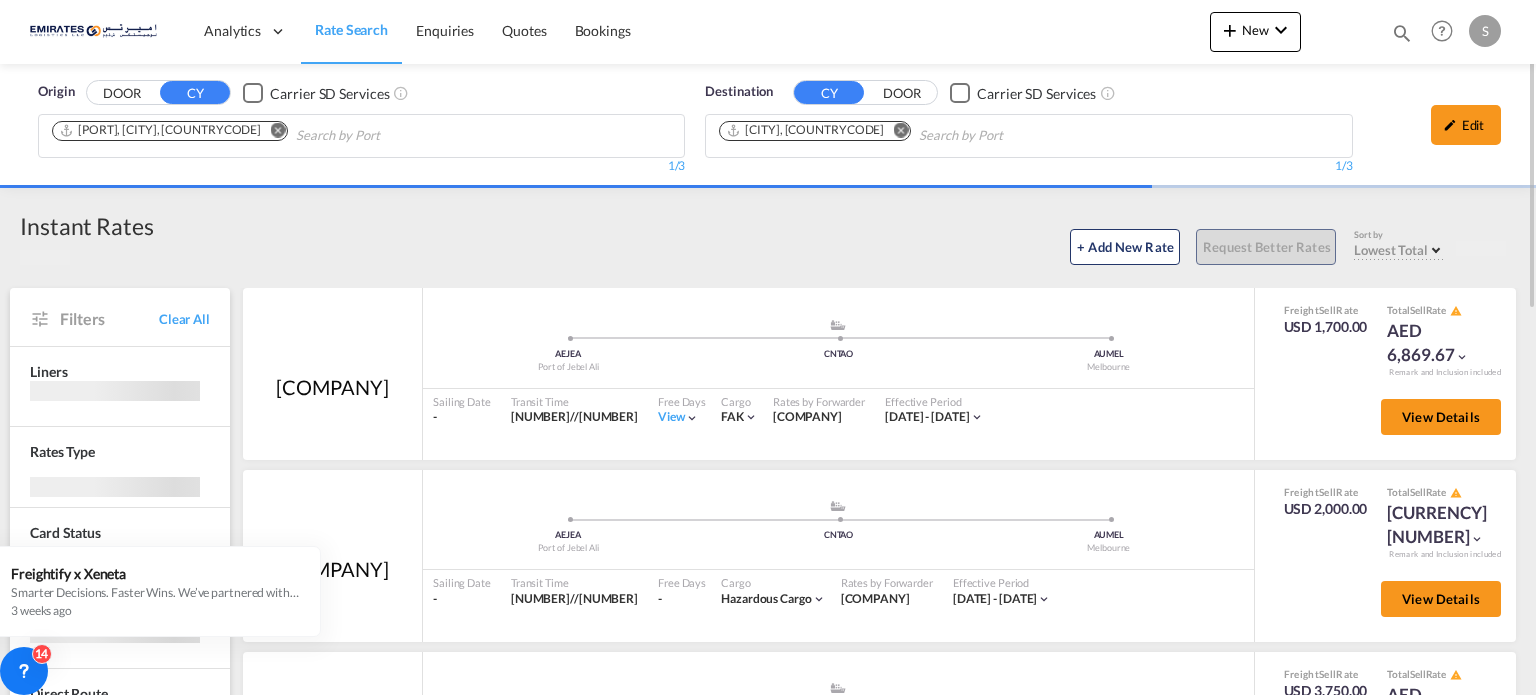 click at bounding box center (895, 132) 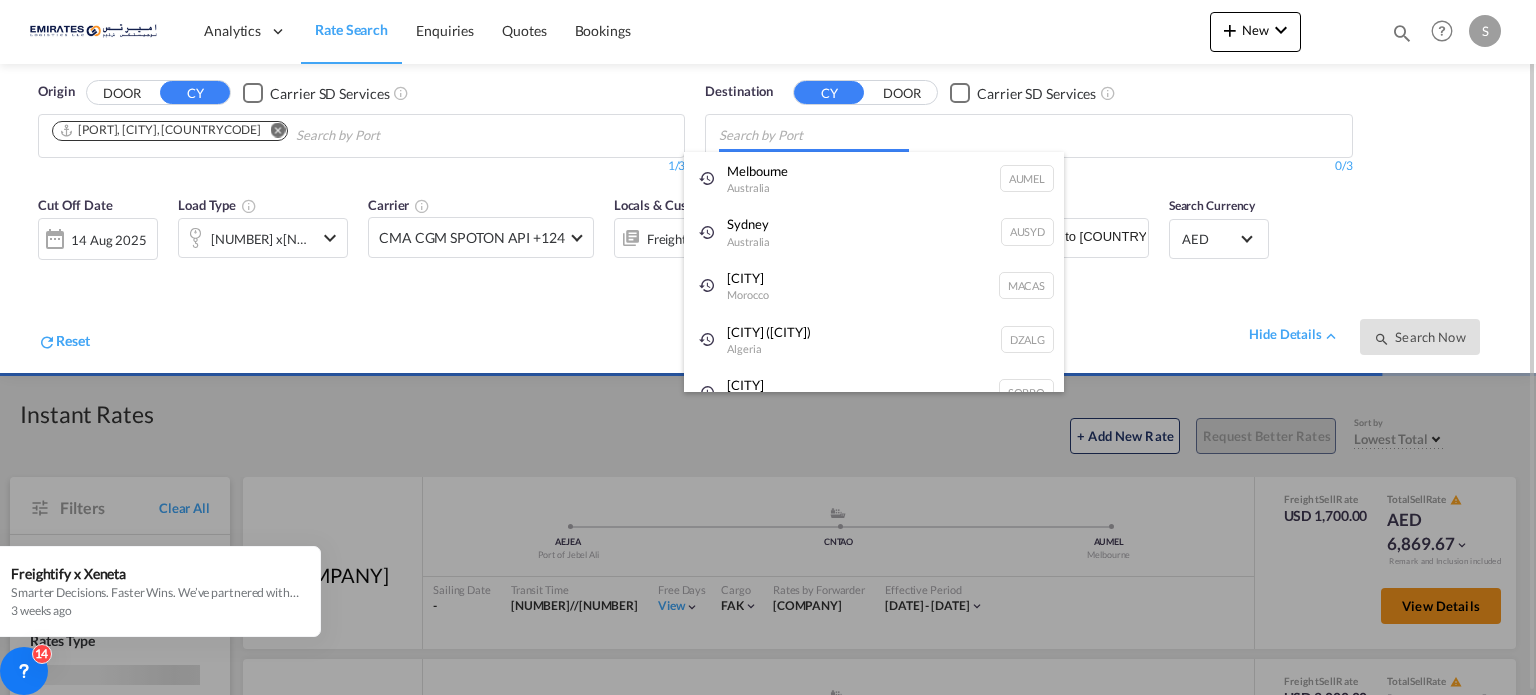 click on "Analytics
Dashboard
Rate Search
Enquiries
Quotes
Bookings" at bounding box center (768, 347) 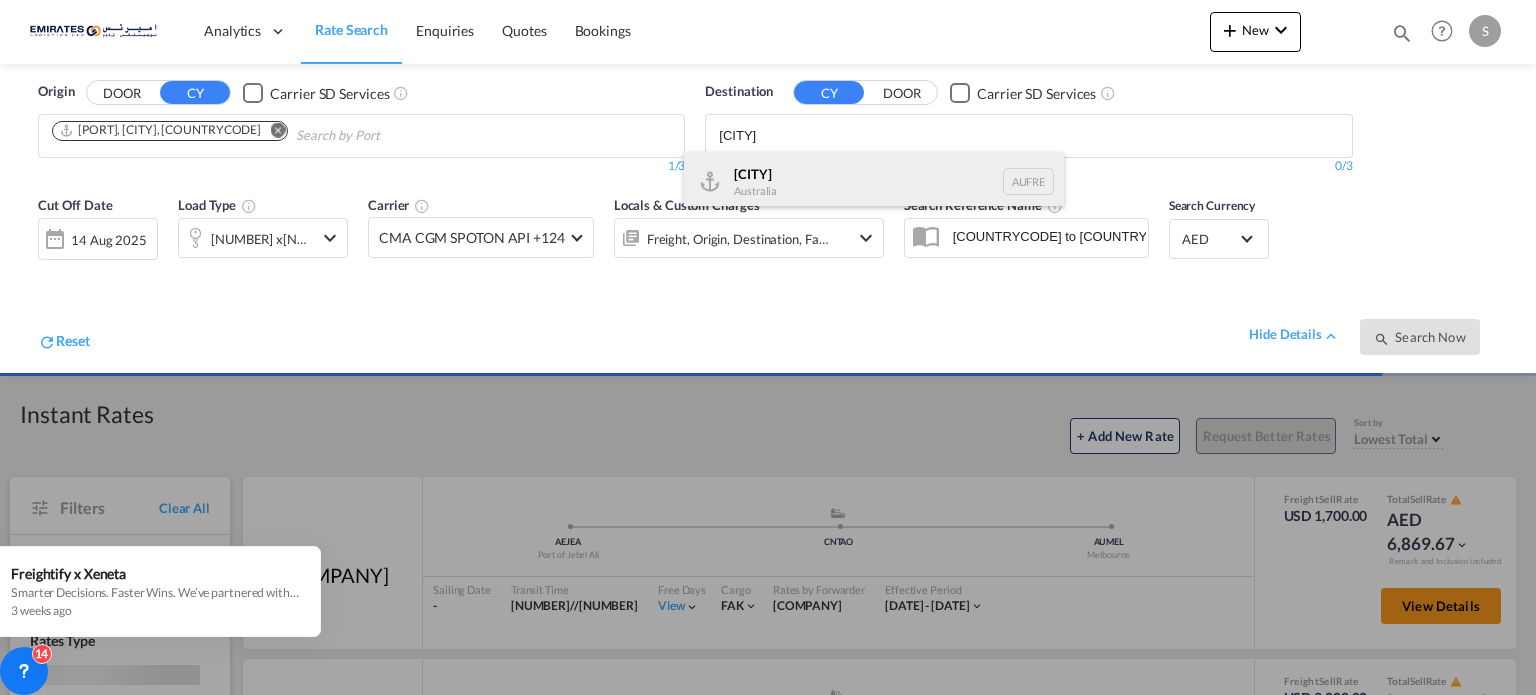 type on "[CITY]" 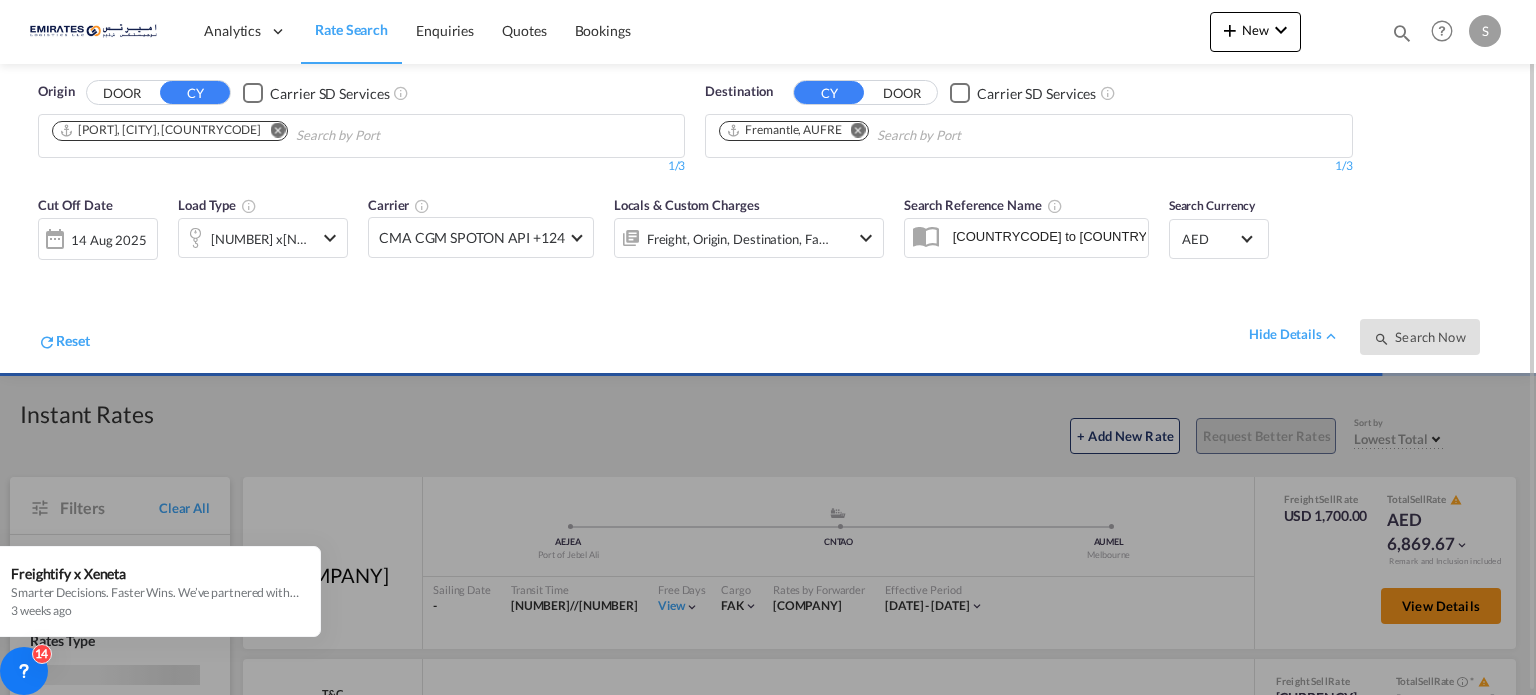 click on "hide details Search Now" at bounding box center [794, 327] 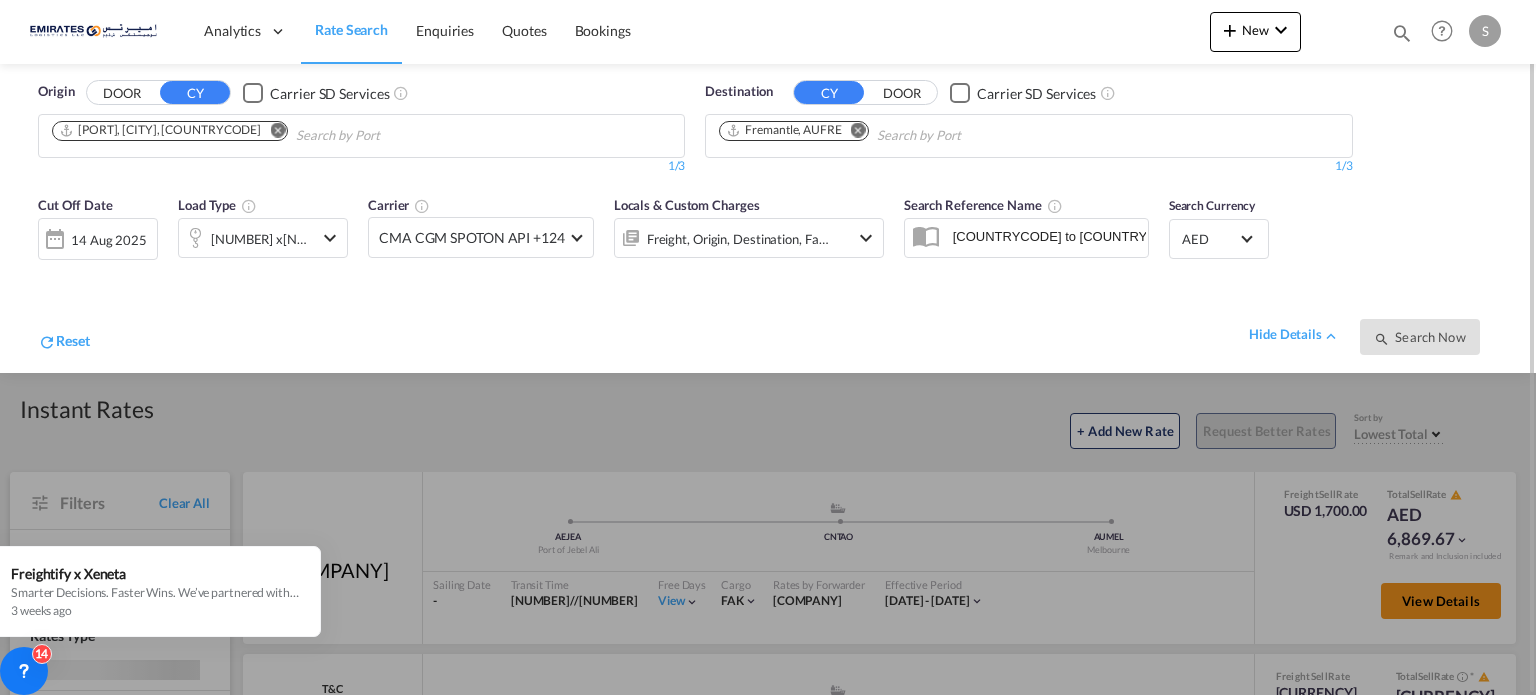 scroll, scrollTop: 1, scrollLeft: 0, axis: vertical 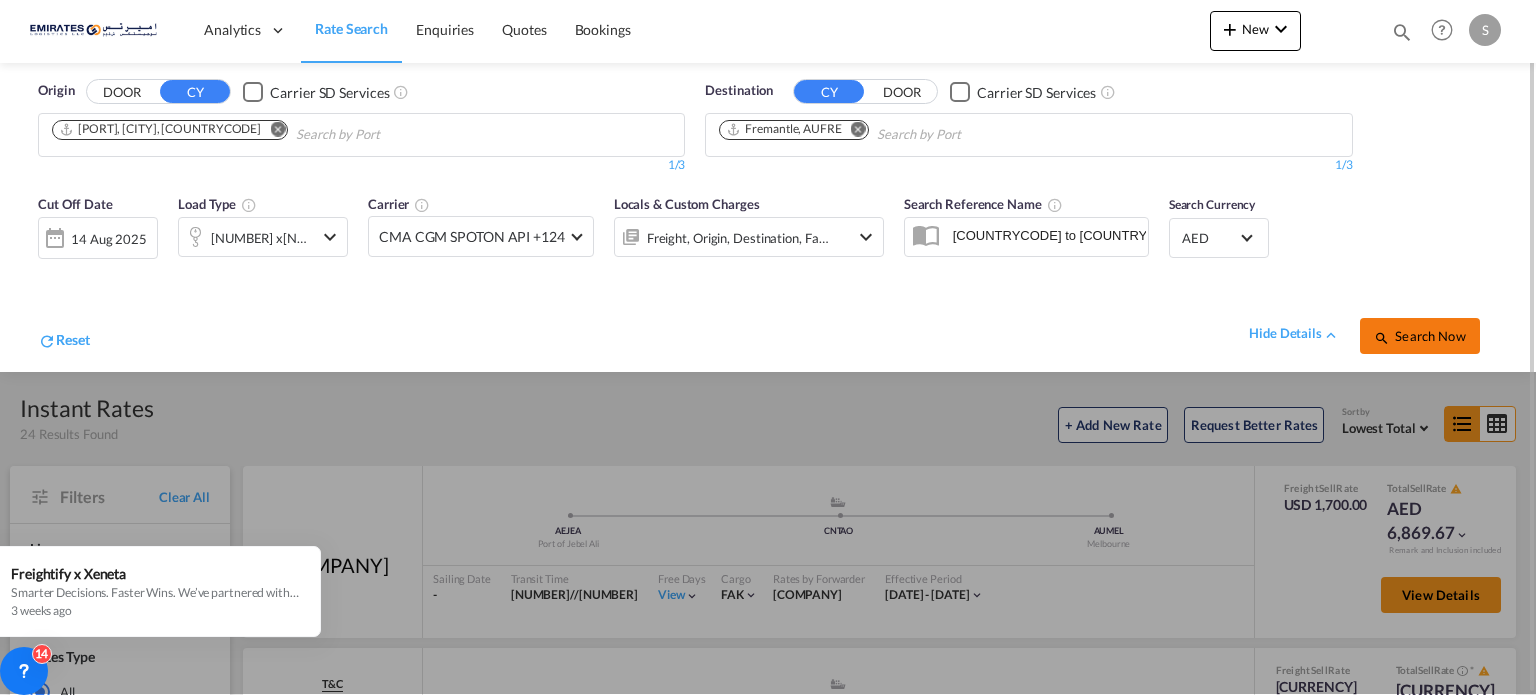 click on "Search Now" at bounding box center [1419, 336] 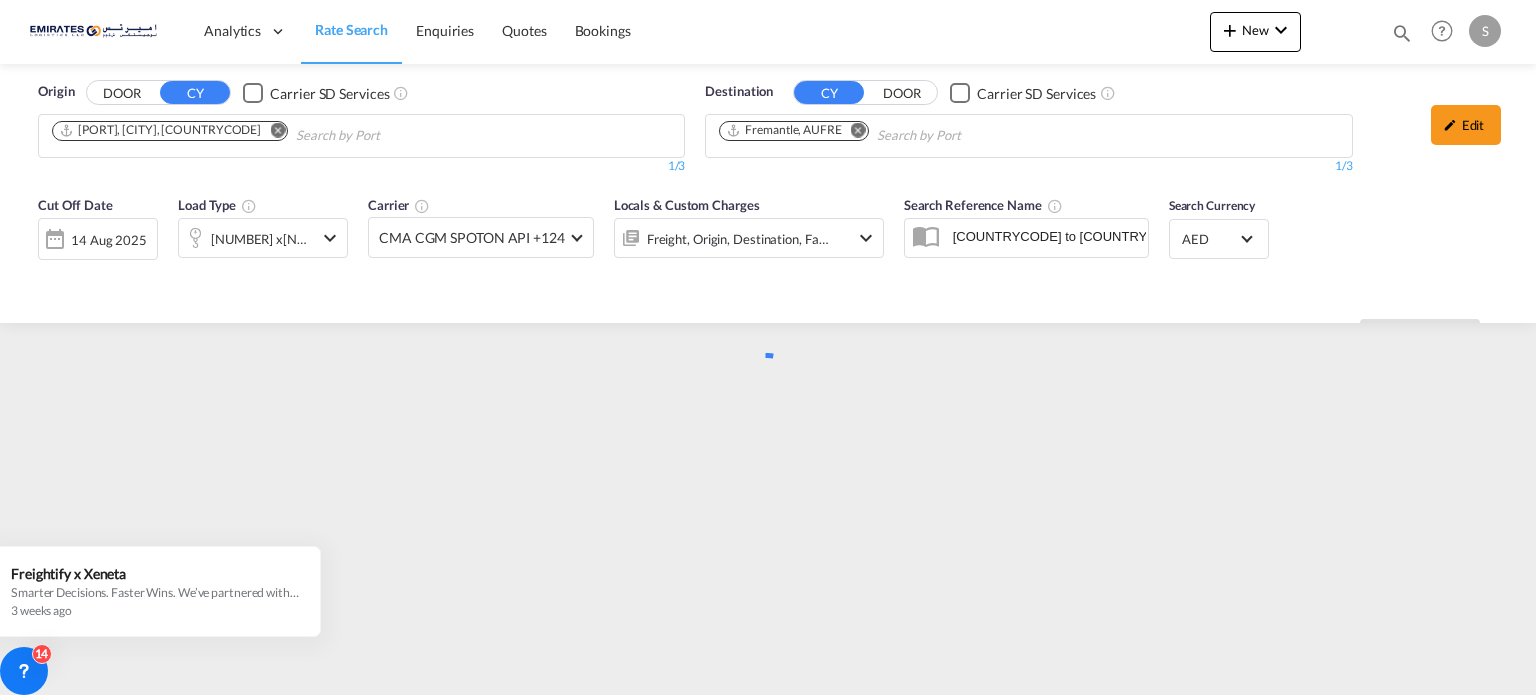 scroll, scrollTop: 0, scrollLeft: 0, axis: both 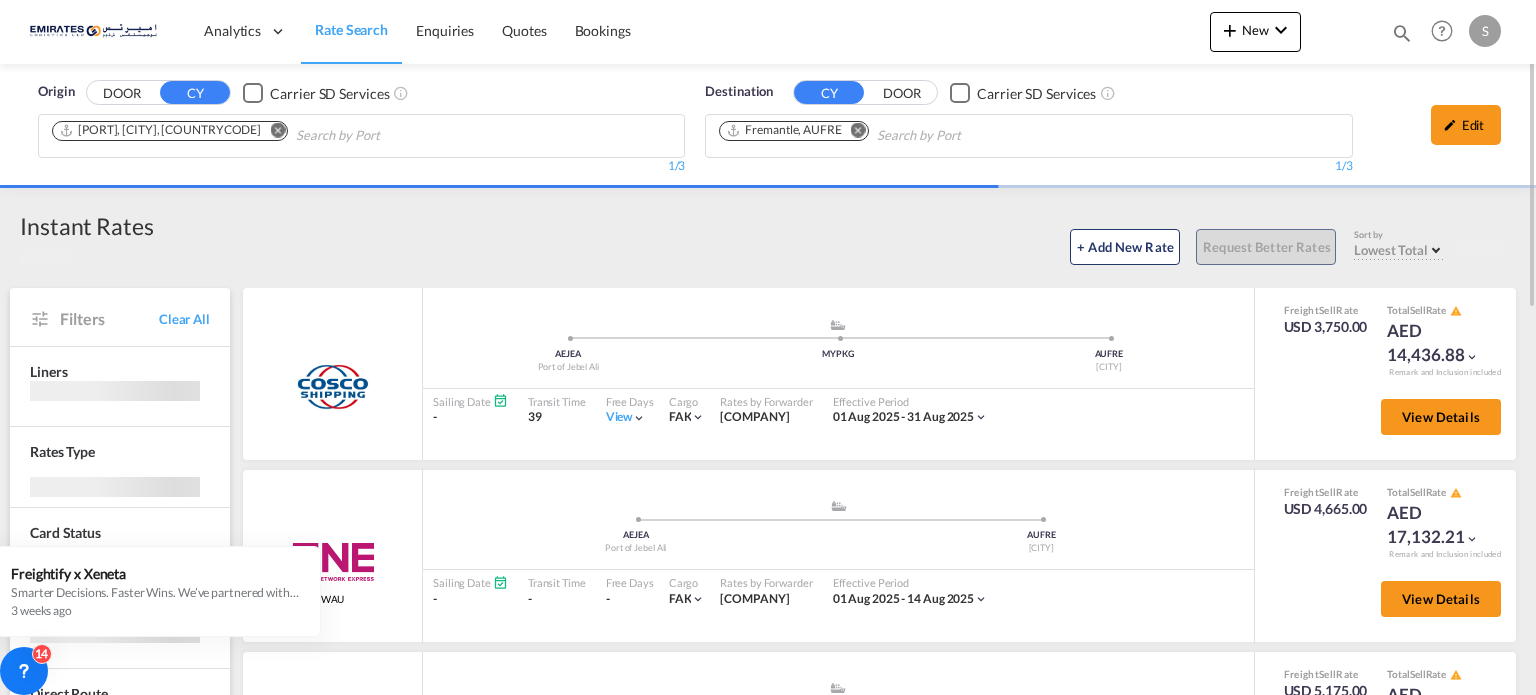 click at bounding box center (858, 130) 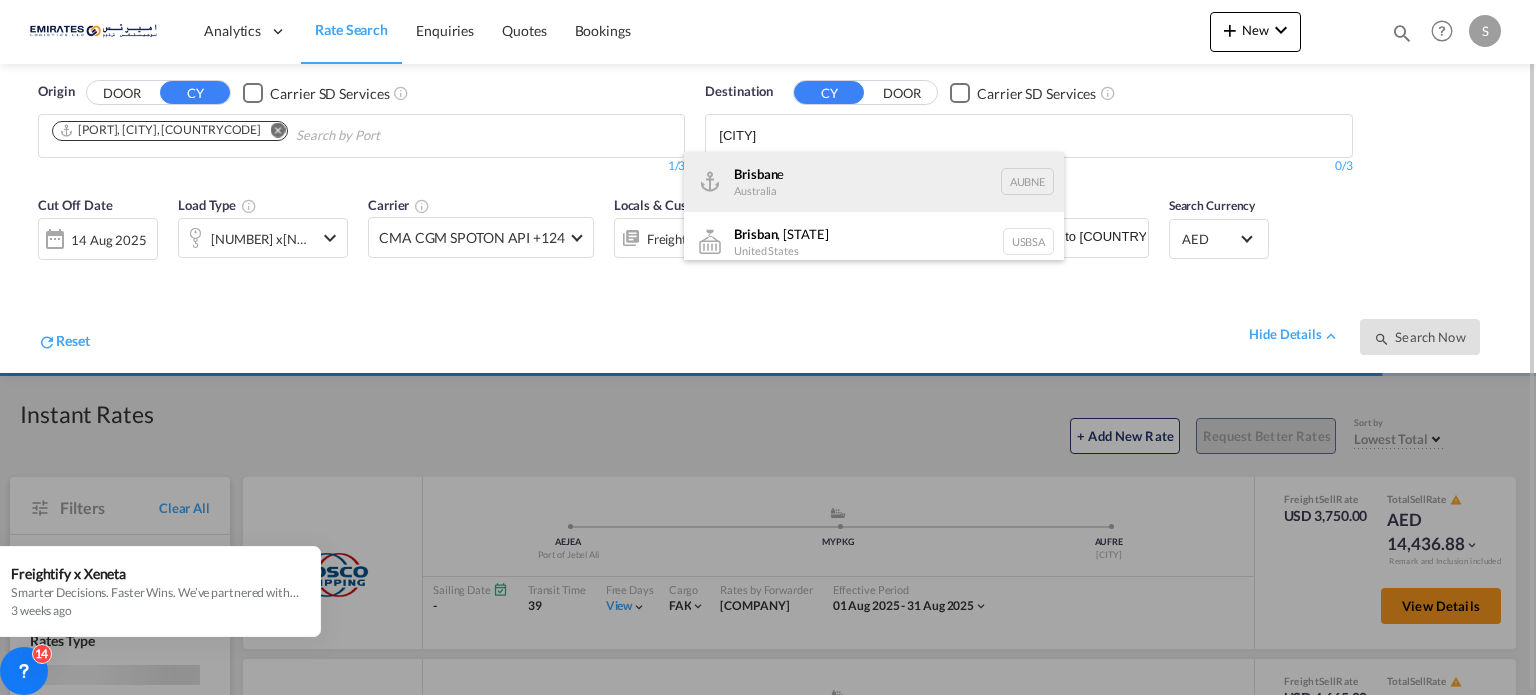 type on "[CITY]" 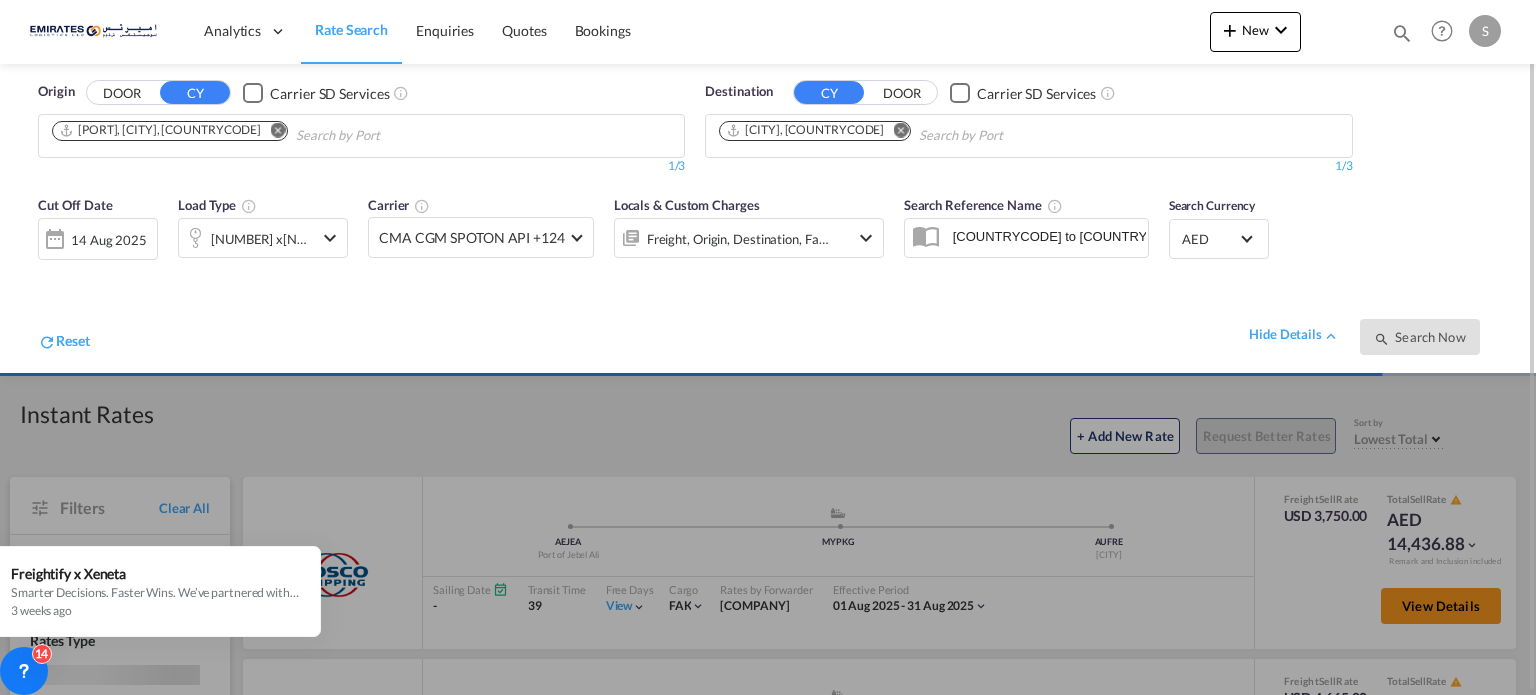click on "hide details Search Now" at bounding box center [794, 327] 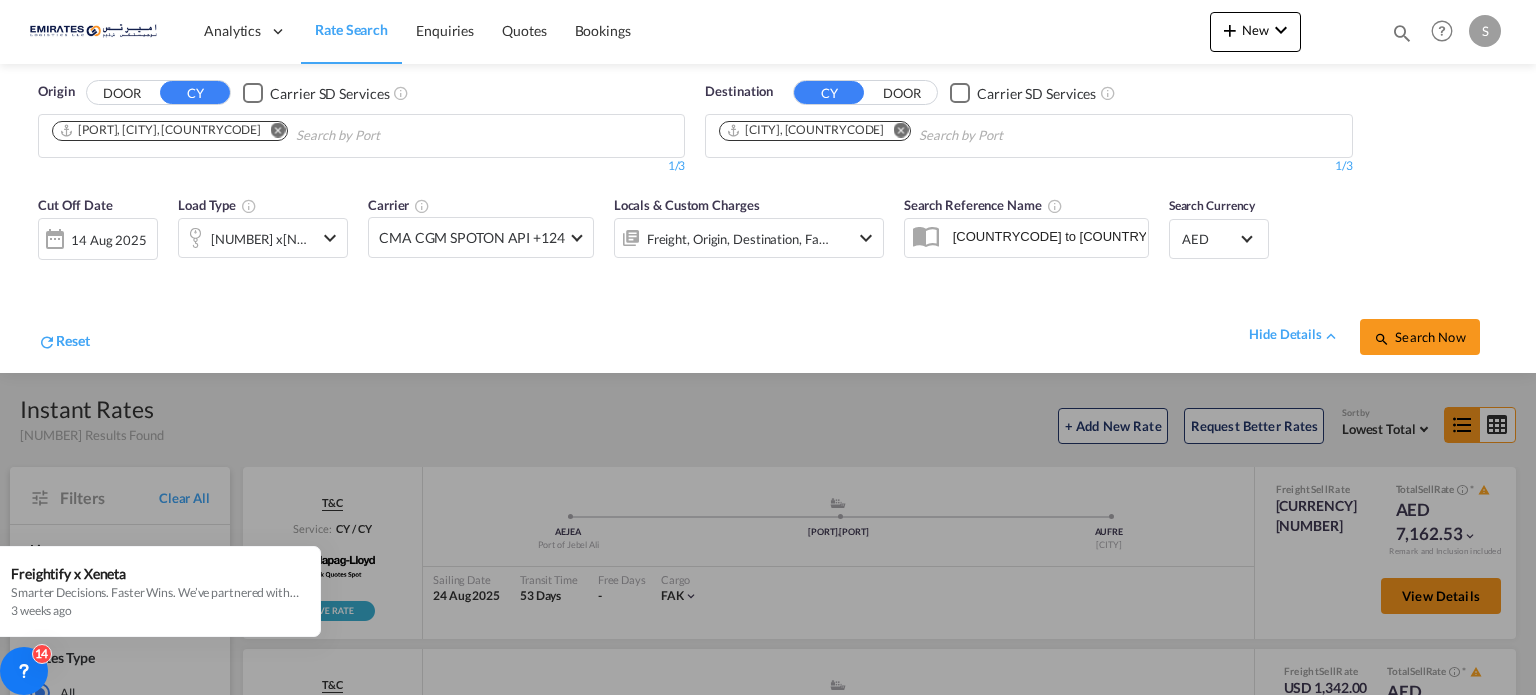 click at bounding box center [895, 132] 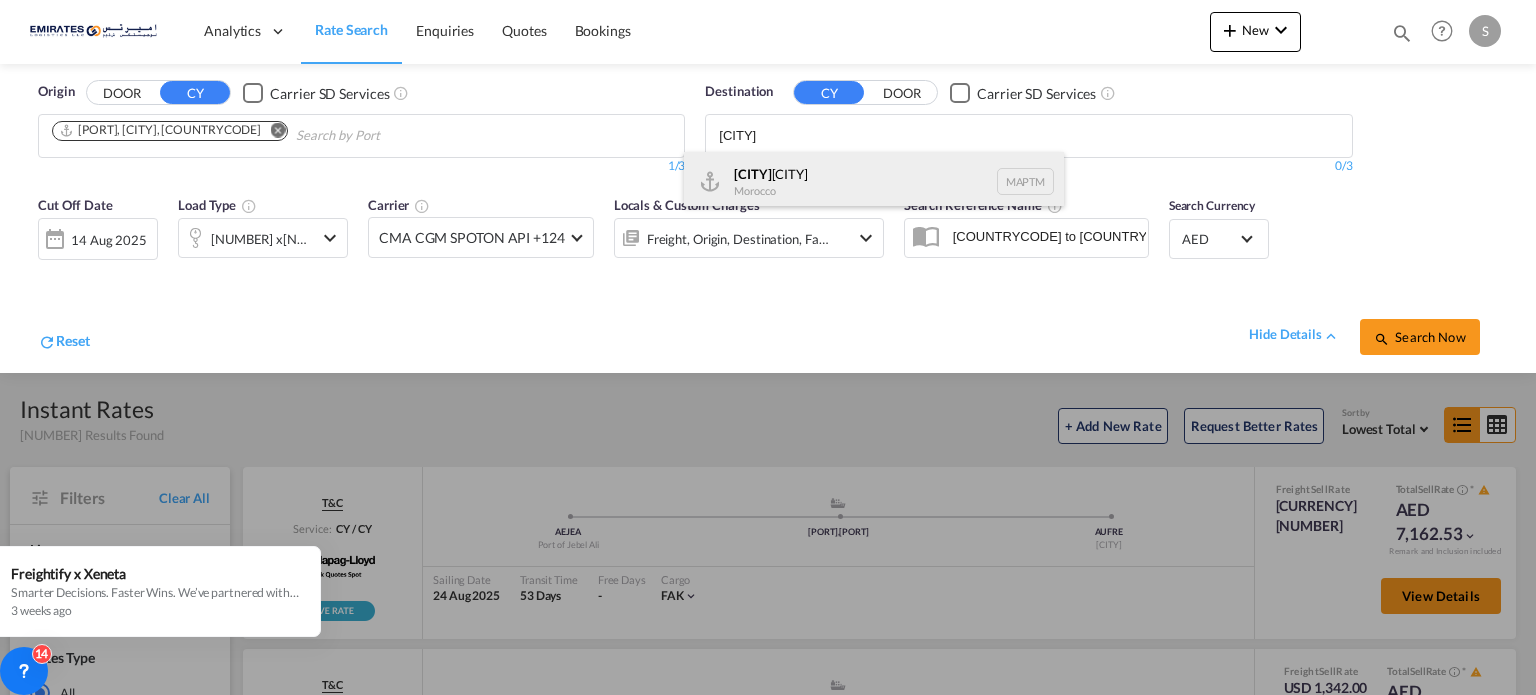 type on "[CITY]" 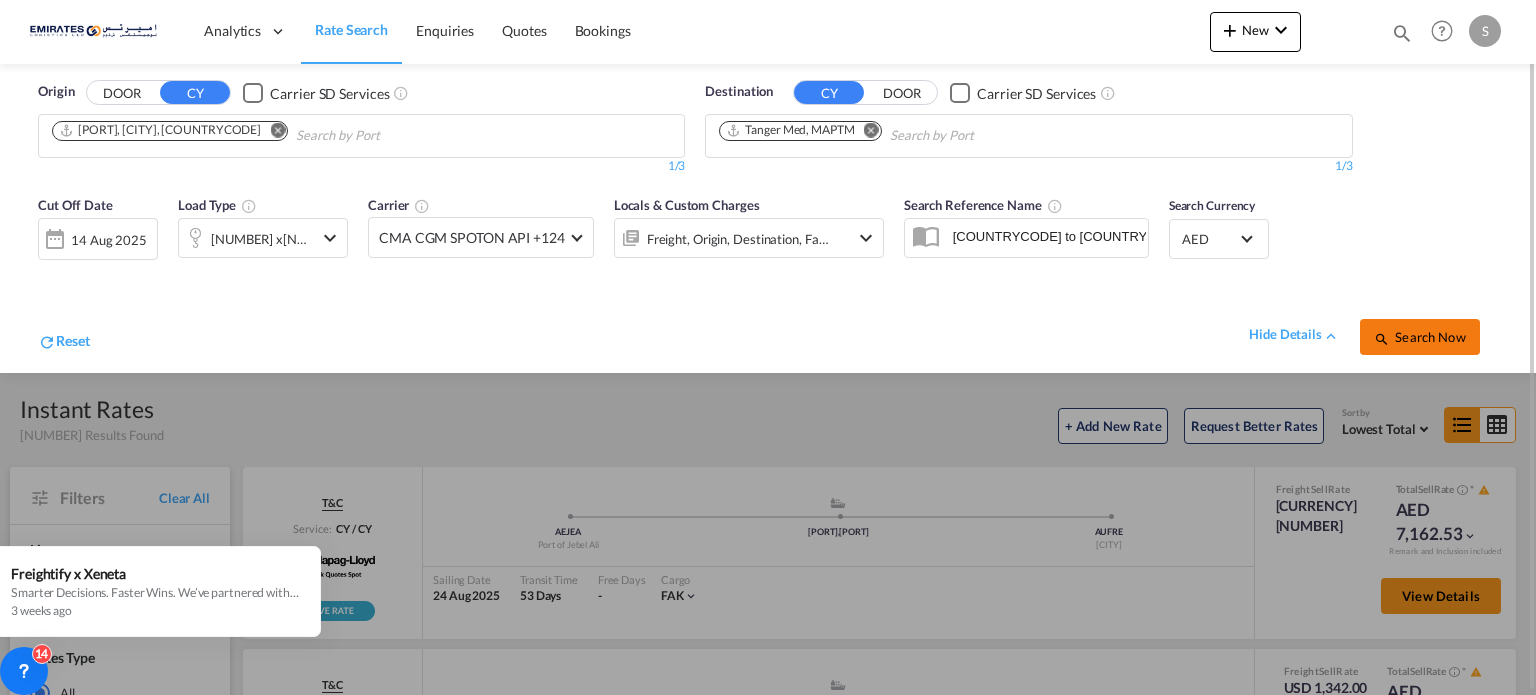 click at bounding box center [1382, 339] 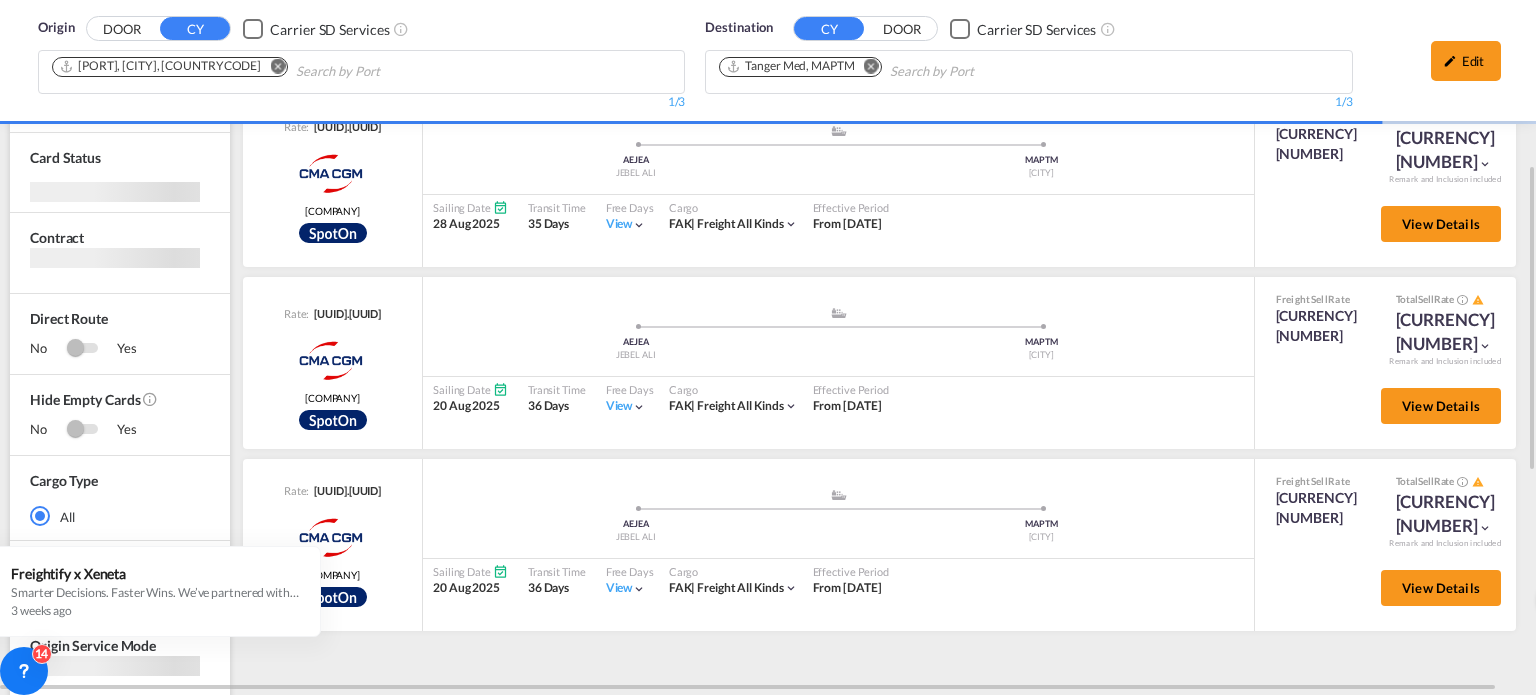 scroll, scrollTop: 0, scrollLeft: 0, axis: both 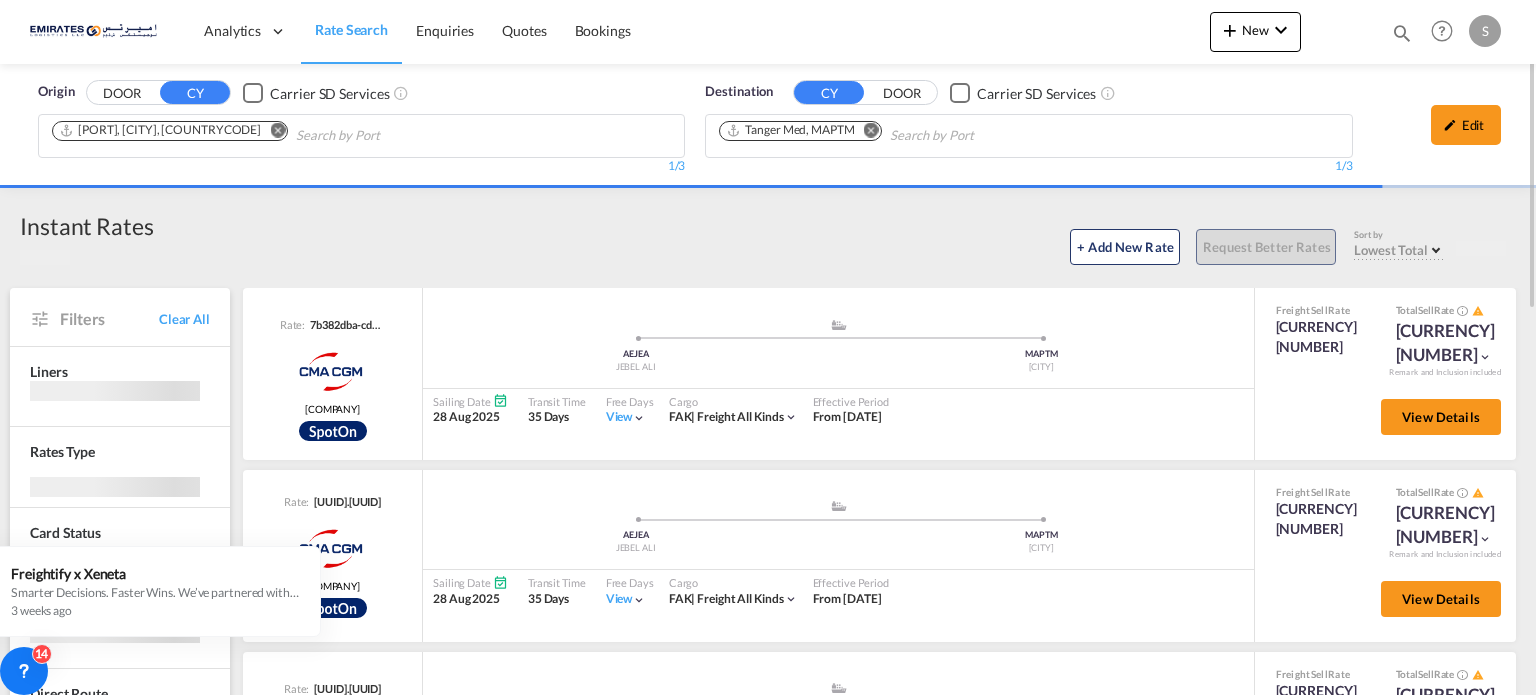 click at bounding box center [871, 130] 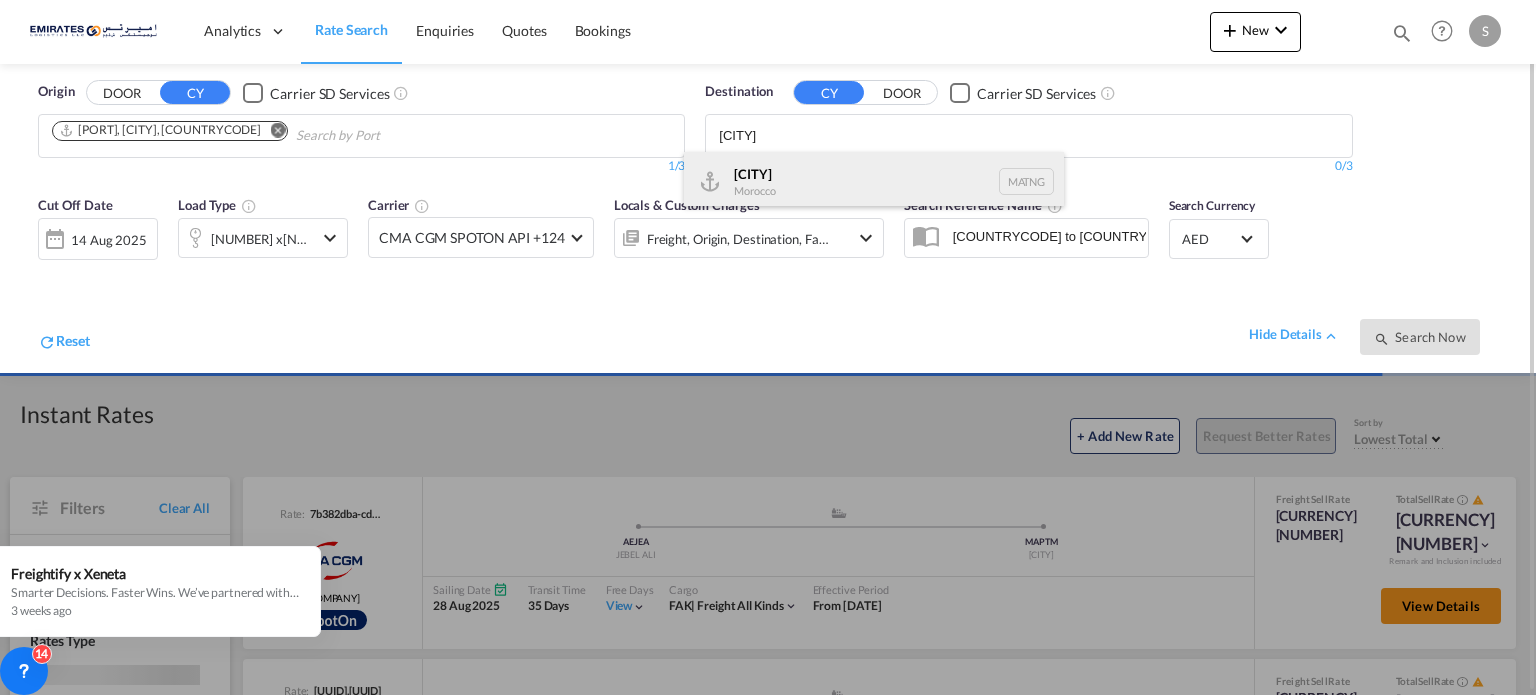type on "[CITY]" 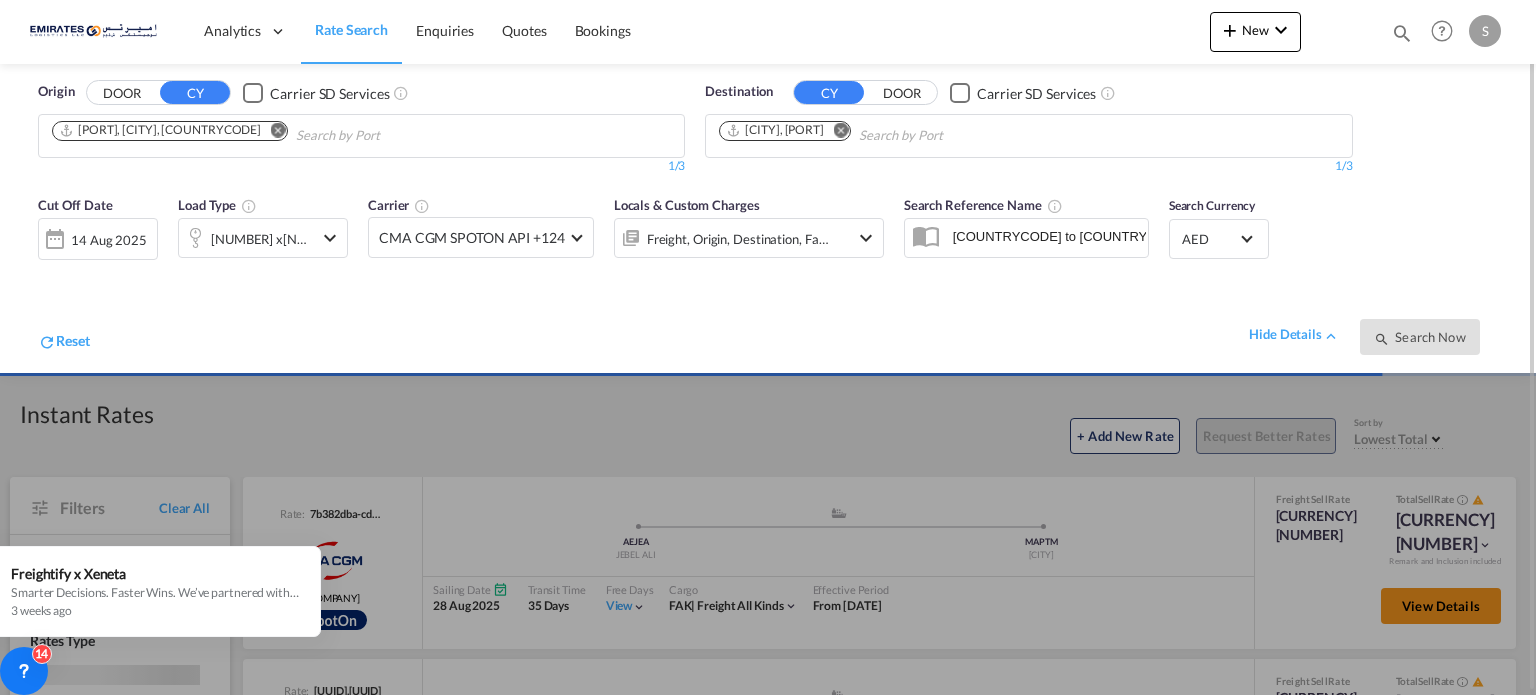 scroll, scrollTop: 1, scrollLeft: 0, axis: vertical 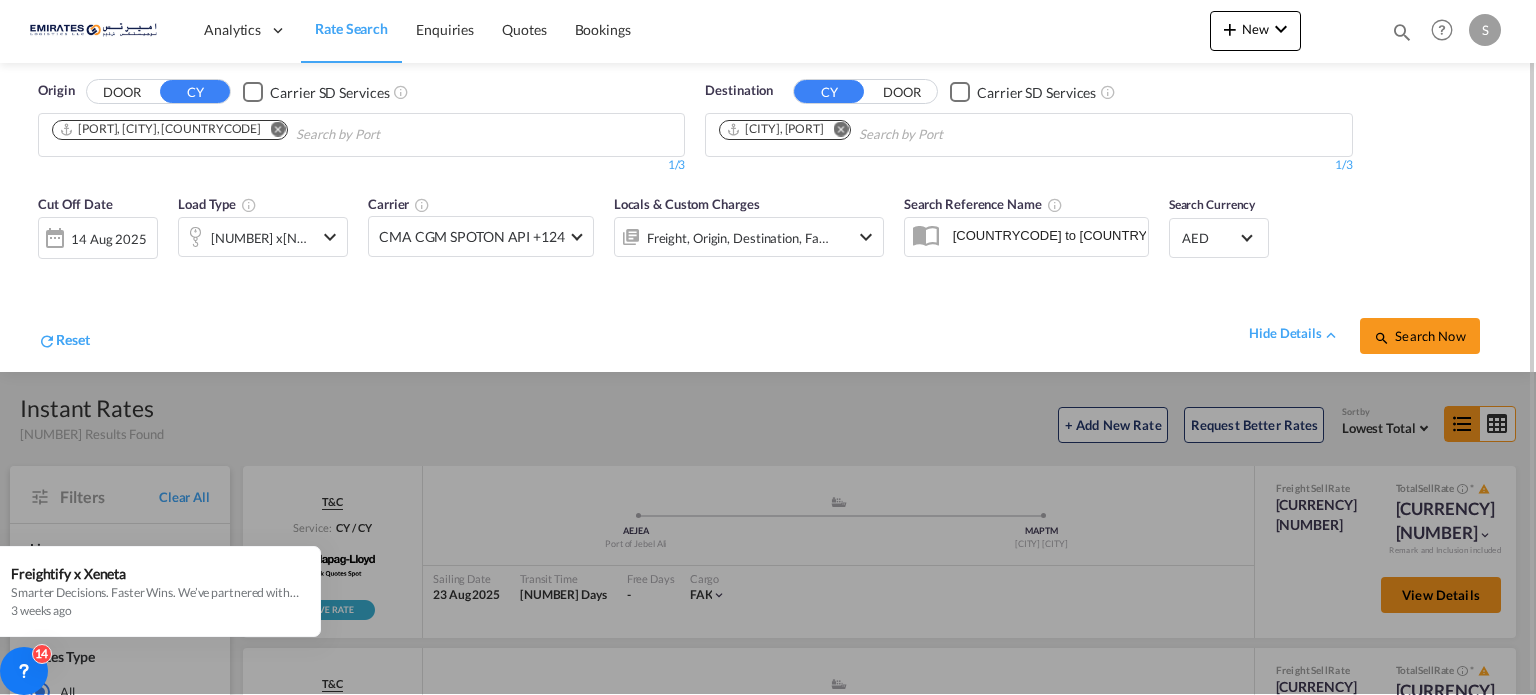 click on "hide details Search Now" at bounding box center [794, 326] 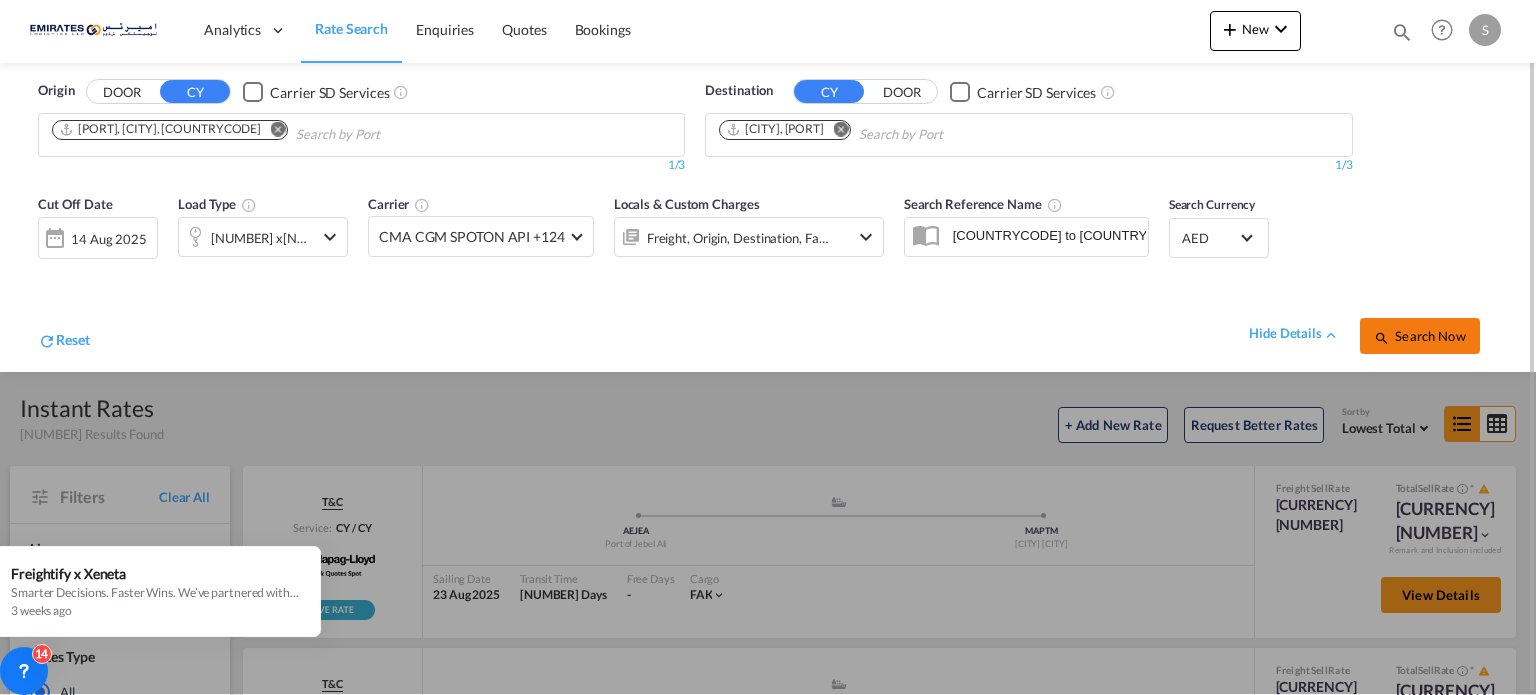 click on "Search Now" at bounding box center [1419, 336] 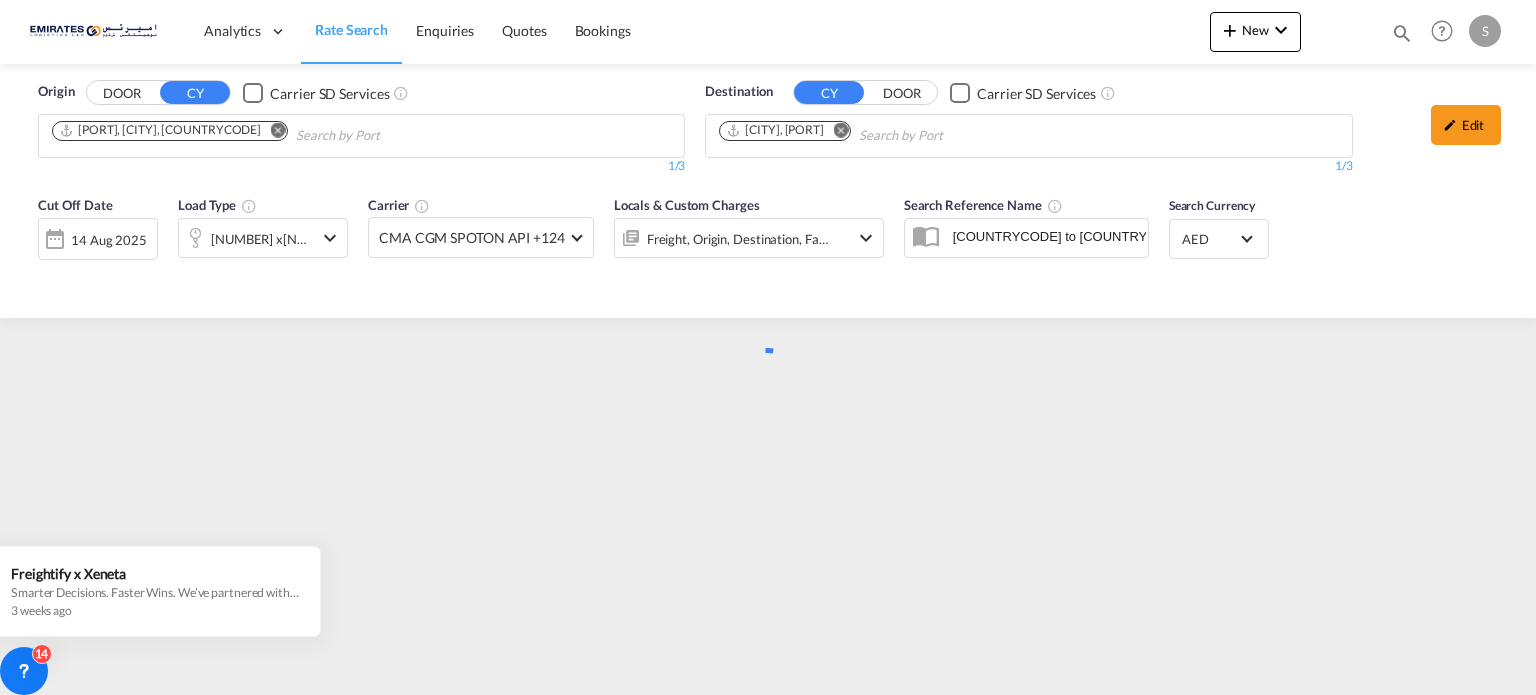 scroll, scrollTop: 0, scrollLeft: 0, axis: both 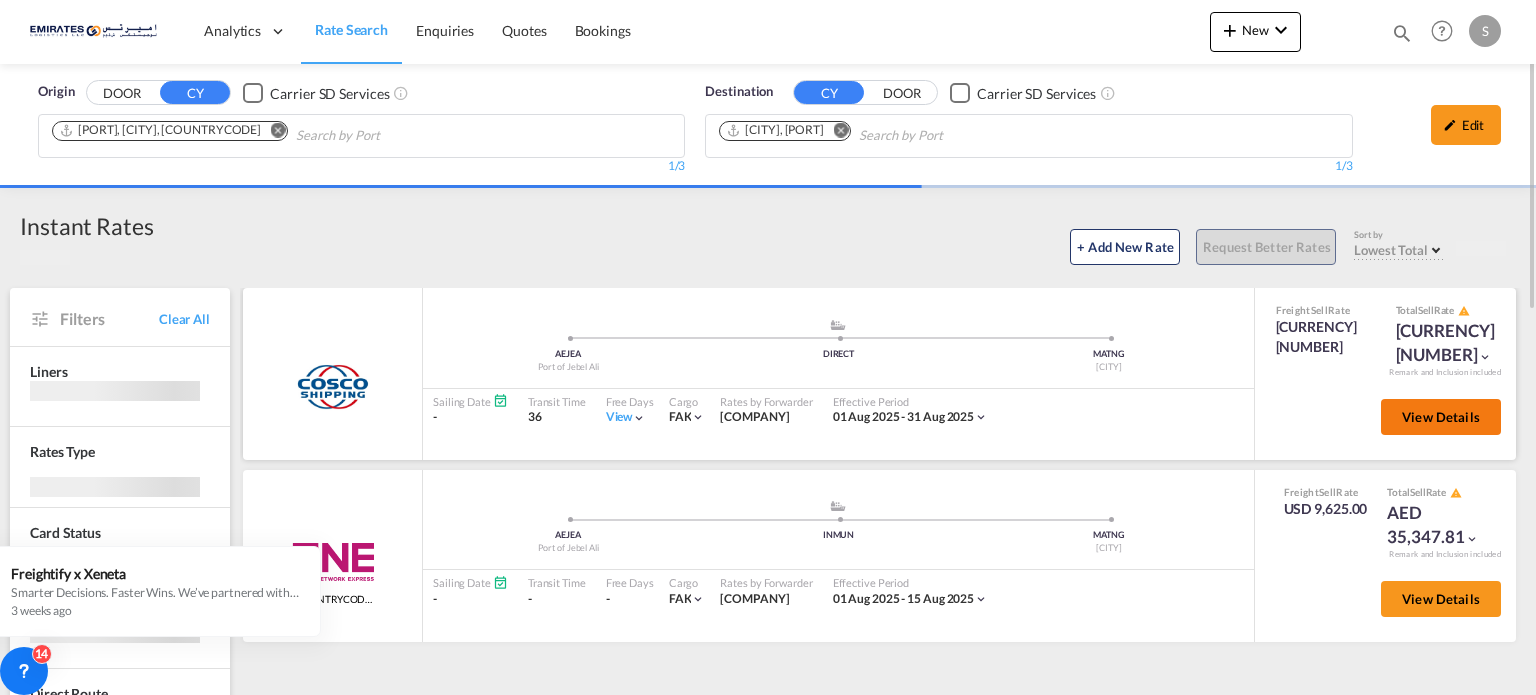 click on "View Details" at bounding box center [1441, 417] 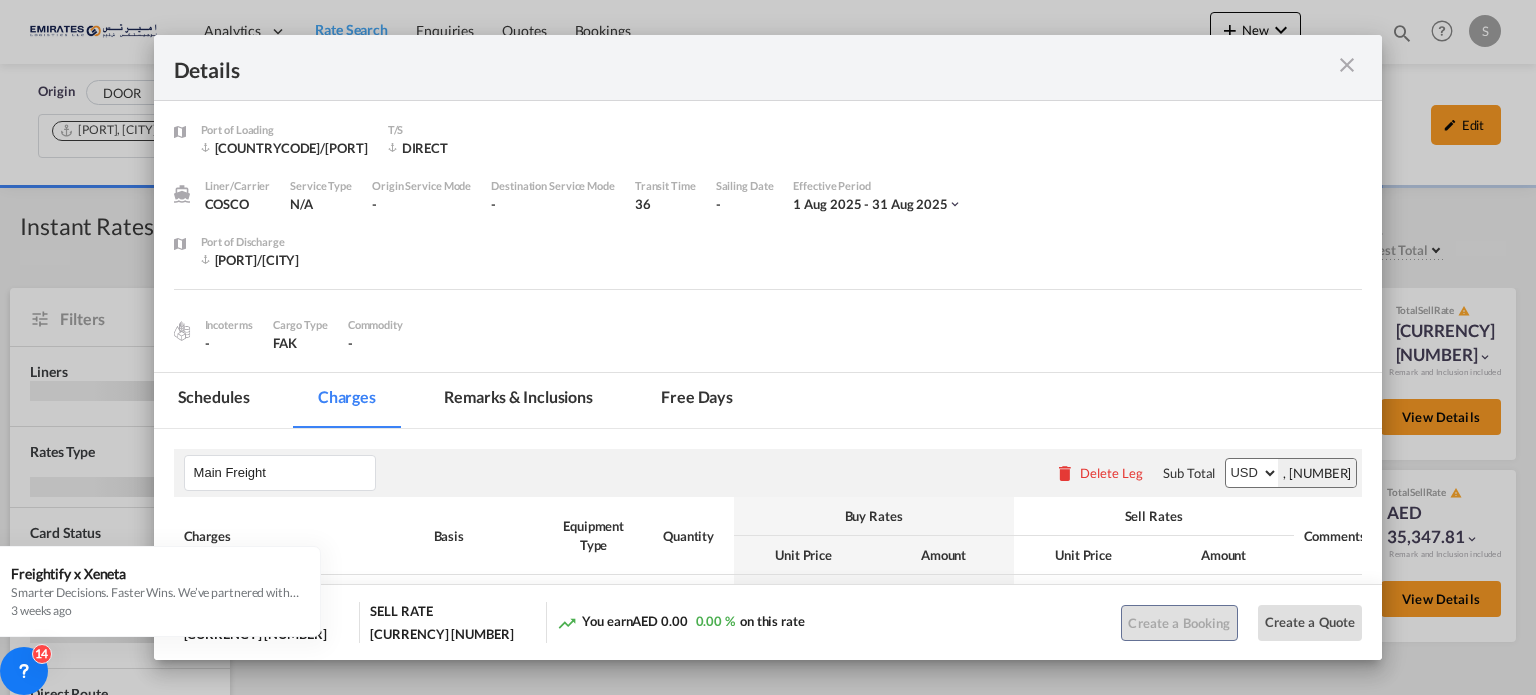 click at bounding box center [1347, 65] 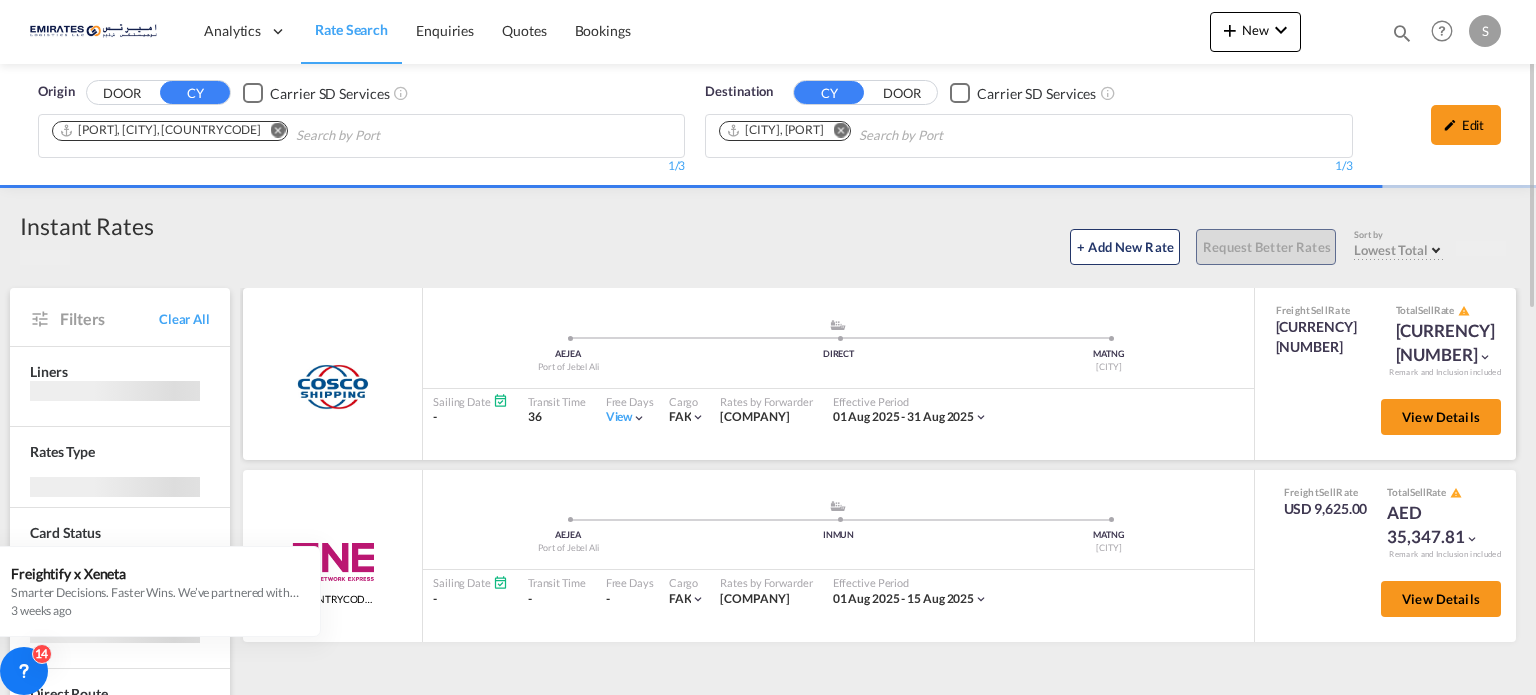 click on "View" at bounding box center [626, 417] 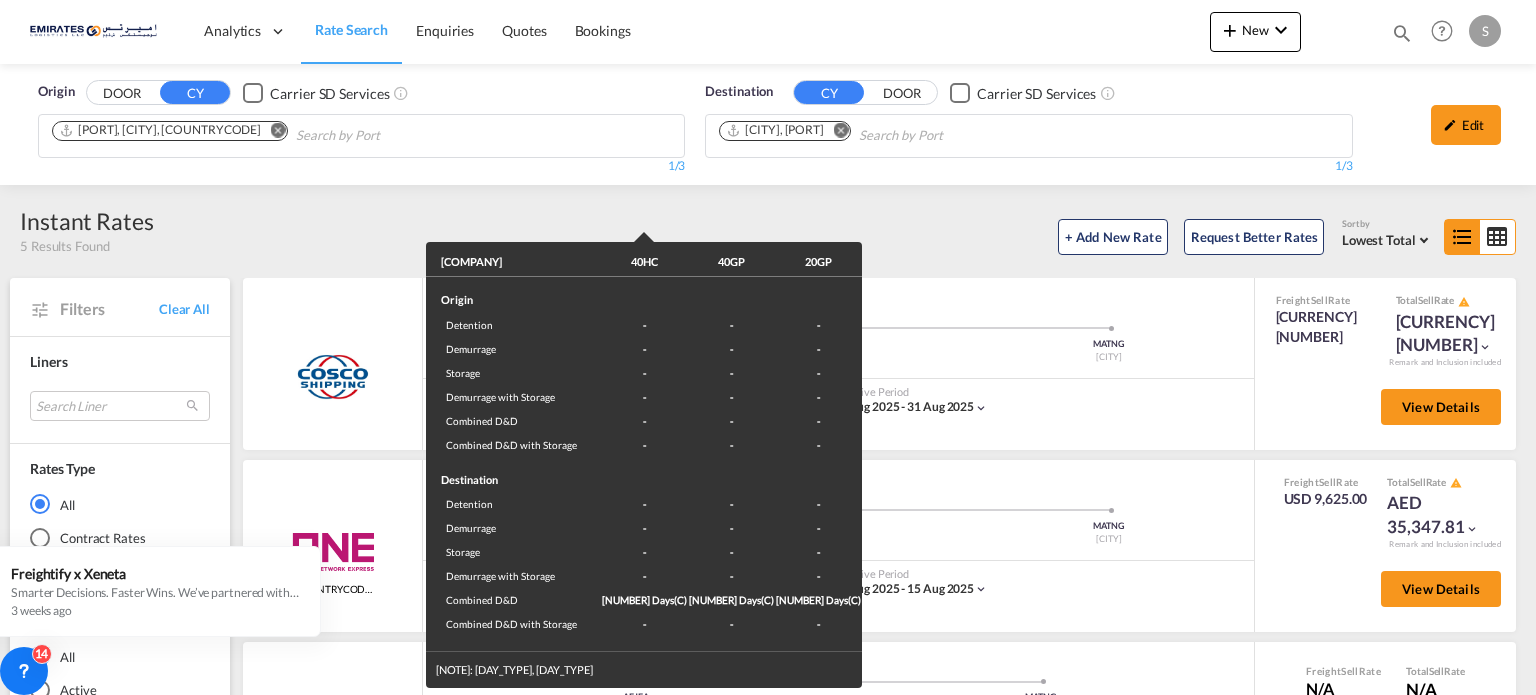 click on "Freedays 40HC 40GP 20GP Origin Detention - - - Demurrage - - - Storage - - - Demurrage with Storage - - - Combined D&D - - - Combined D&D  with Storage - - - Destination Detention - - - Demurrage - - - Storage - - - Demurrage with Storage - - - Combined D&D  with Storage - - -
14 Days(C)
14 Days(C)
14 Days(C)
Combined D&D  with Storage - - -
Note: B - Business Days, C - Calendar Days" at bounding box center [768, 347] 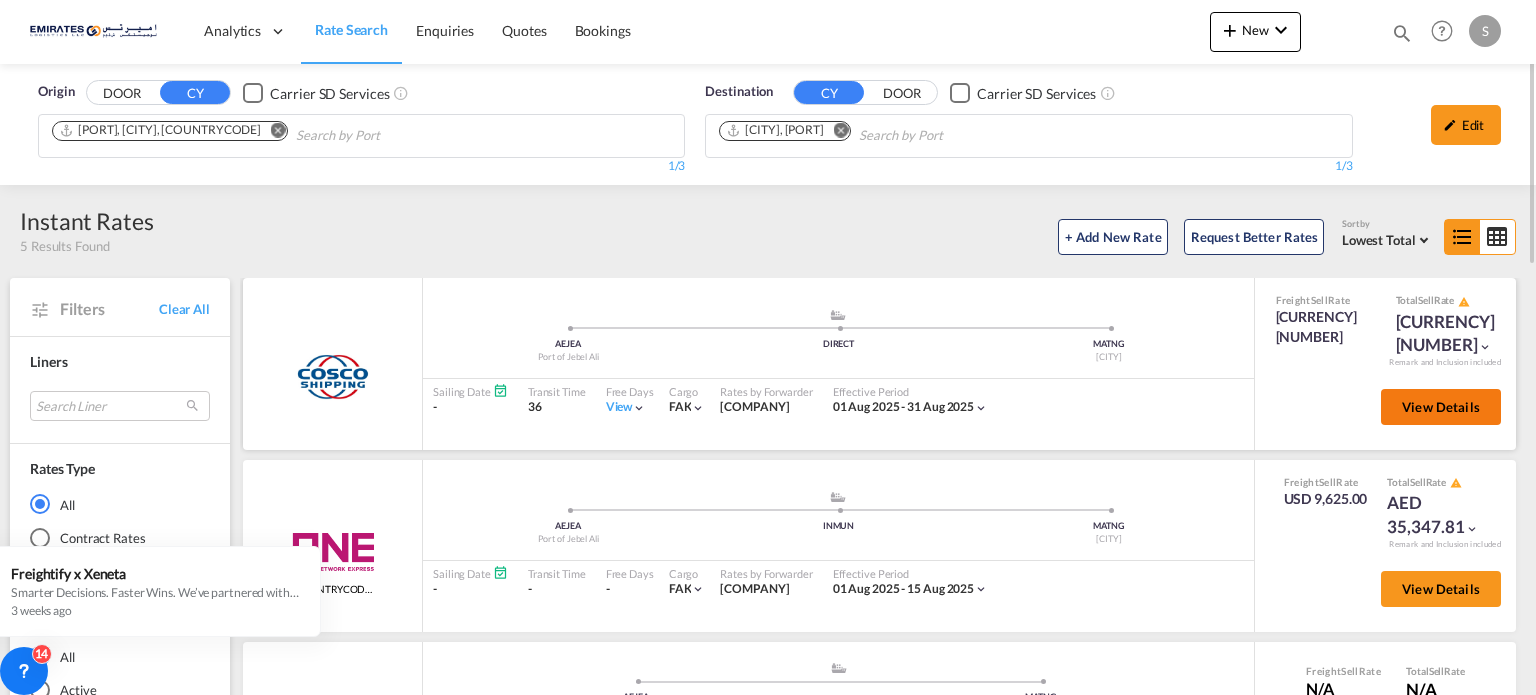 click on "View Details" at bounding box center (1441, 407) 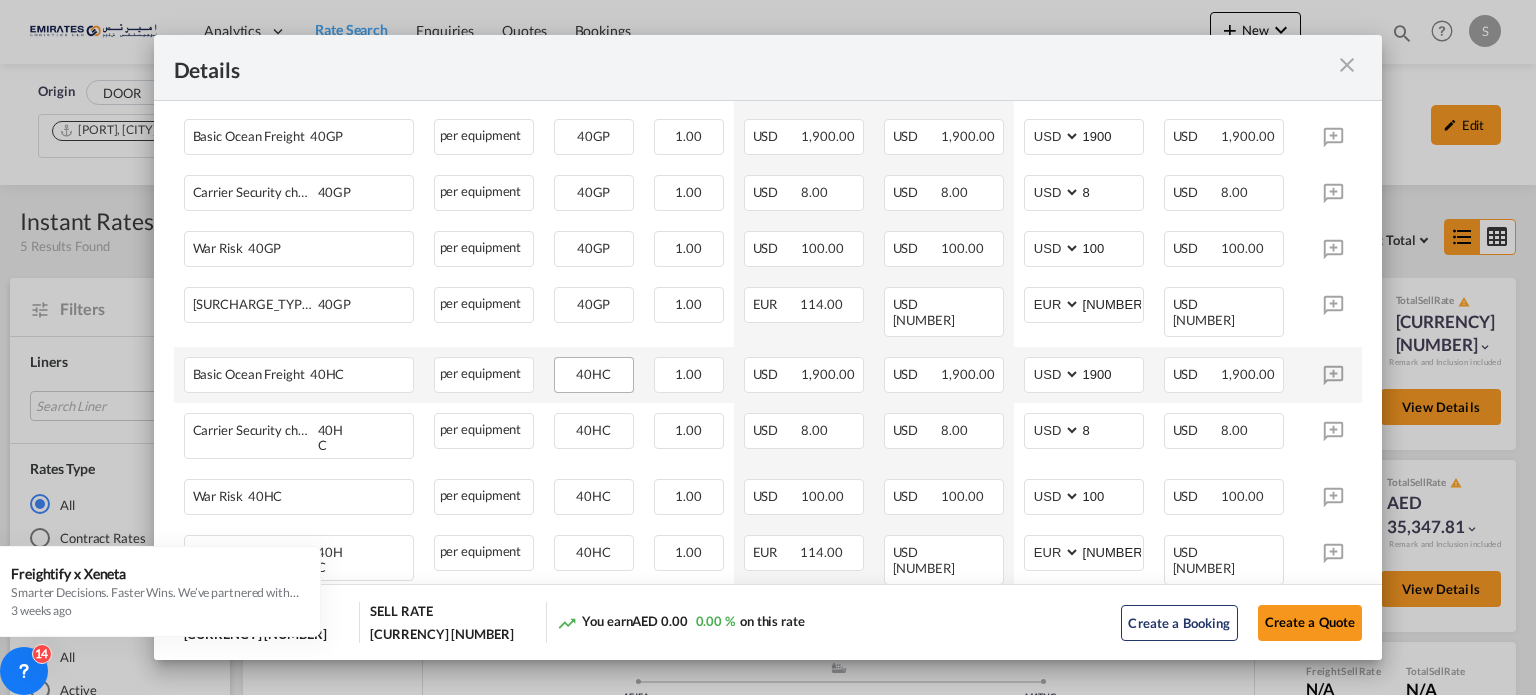scroll, scrollTop: 800, scrollLeft: 0, axis: vertical 